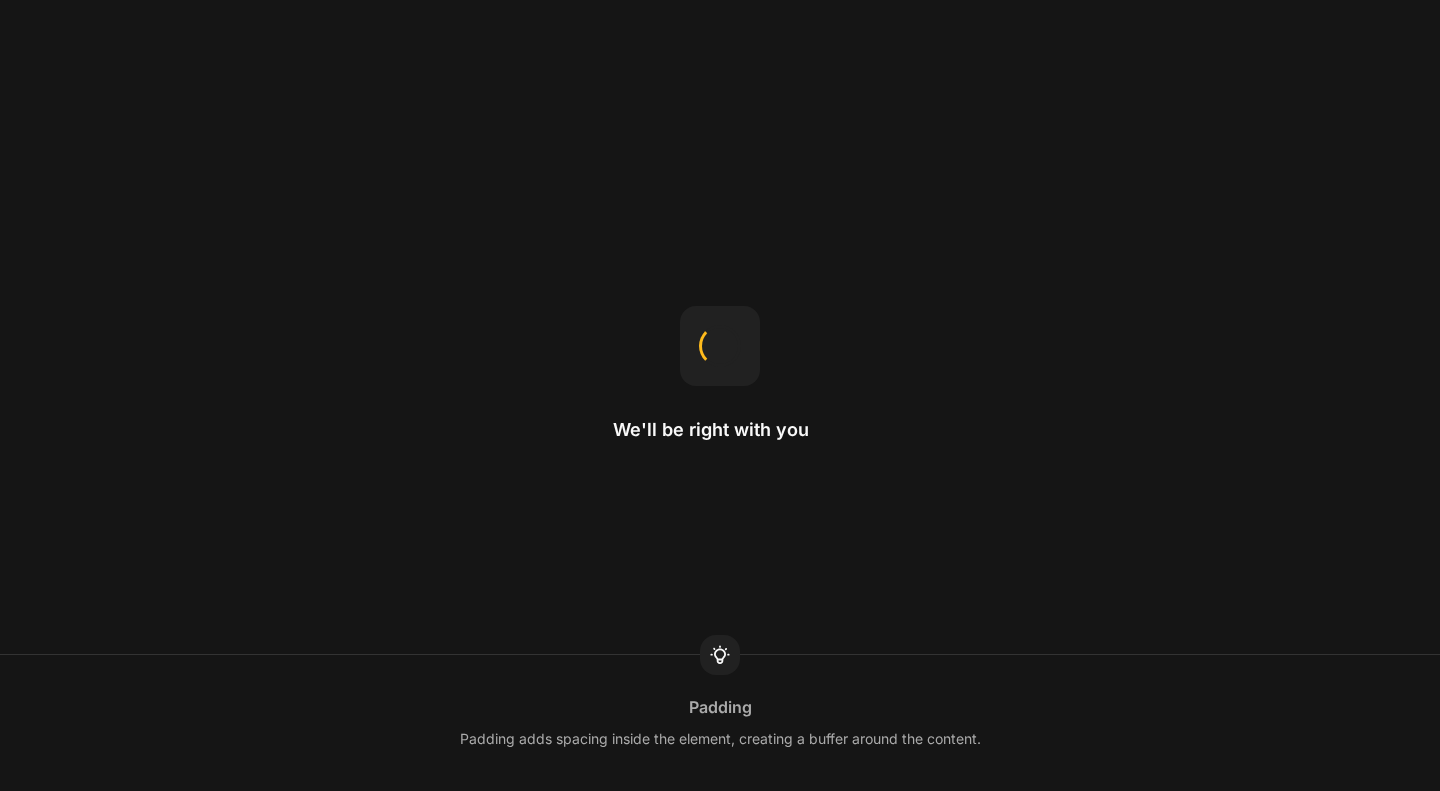 scroll, scrollTop: 0, scrollLeft: 0, axis: both 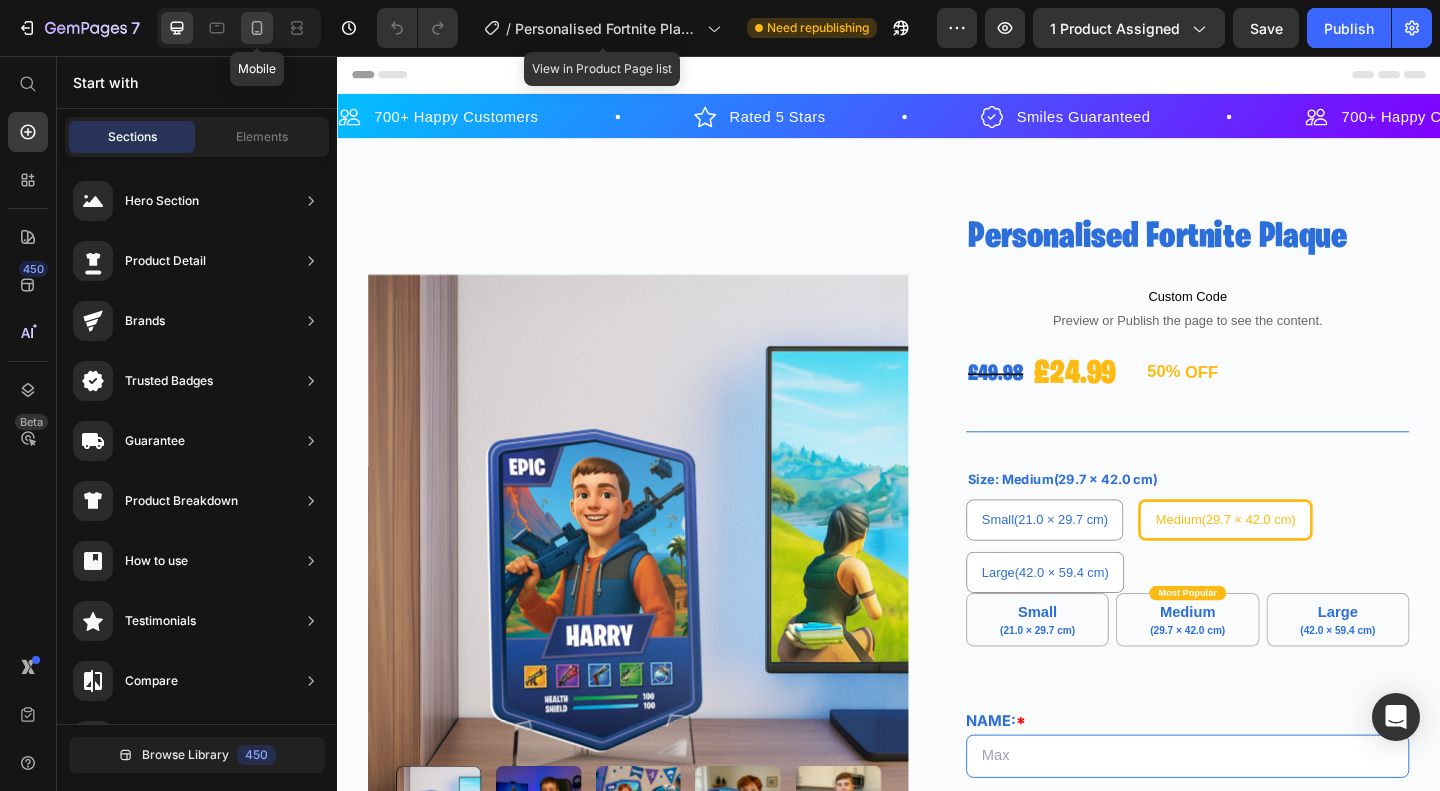 click 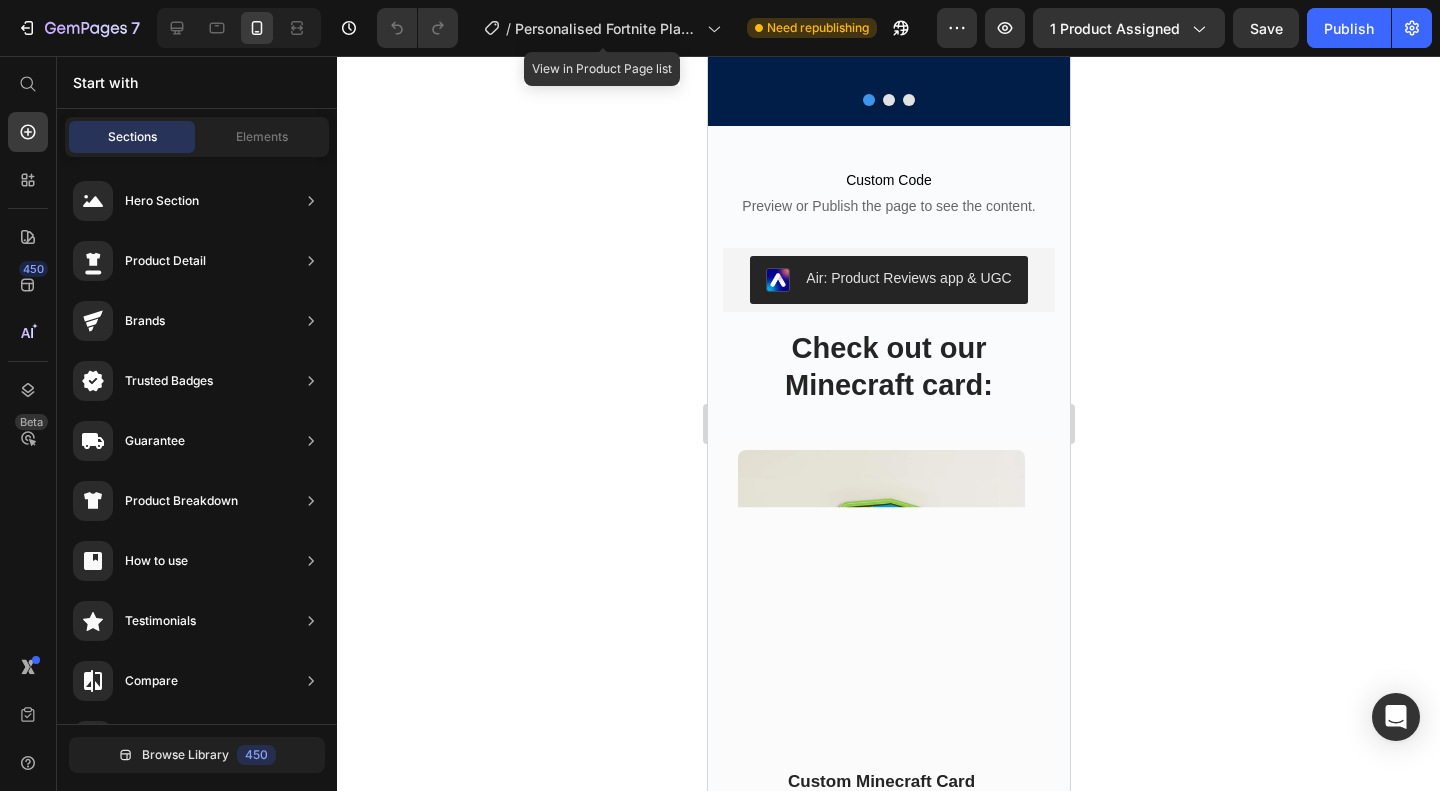 scroll, scrollTop: 2448, scrollLeft: 0, axis: vertical 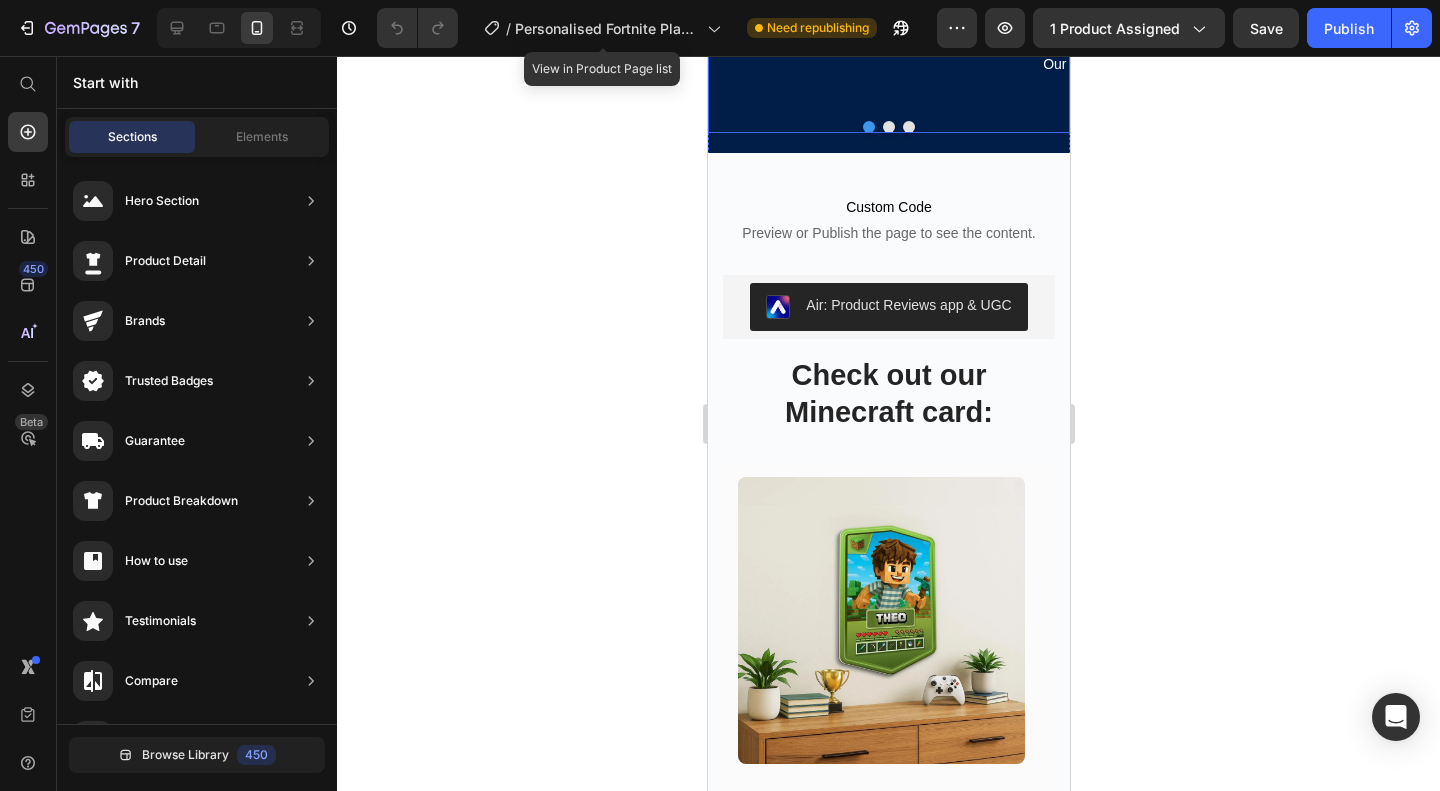 click at bounding box center (888, 127) 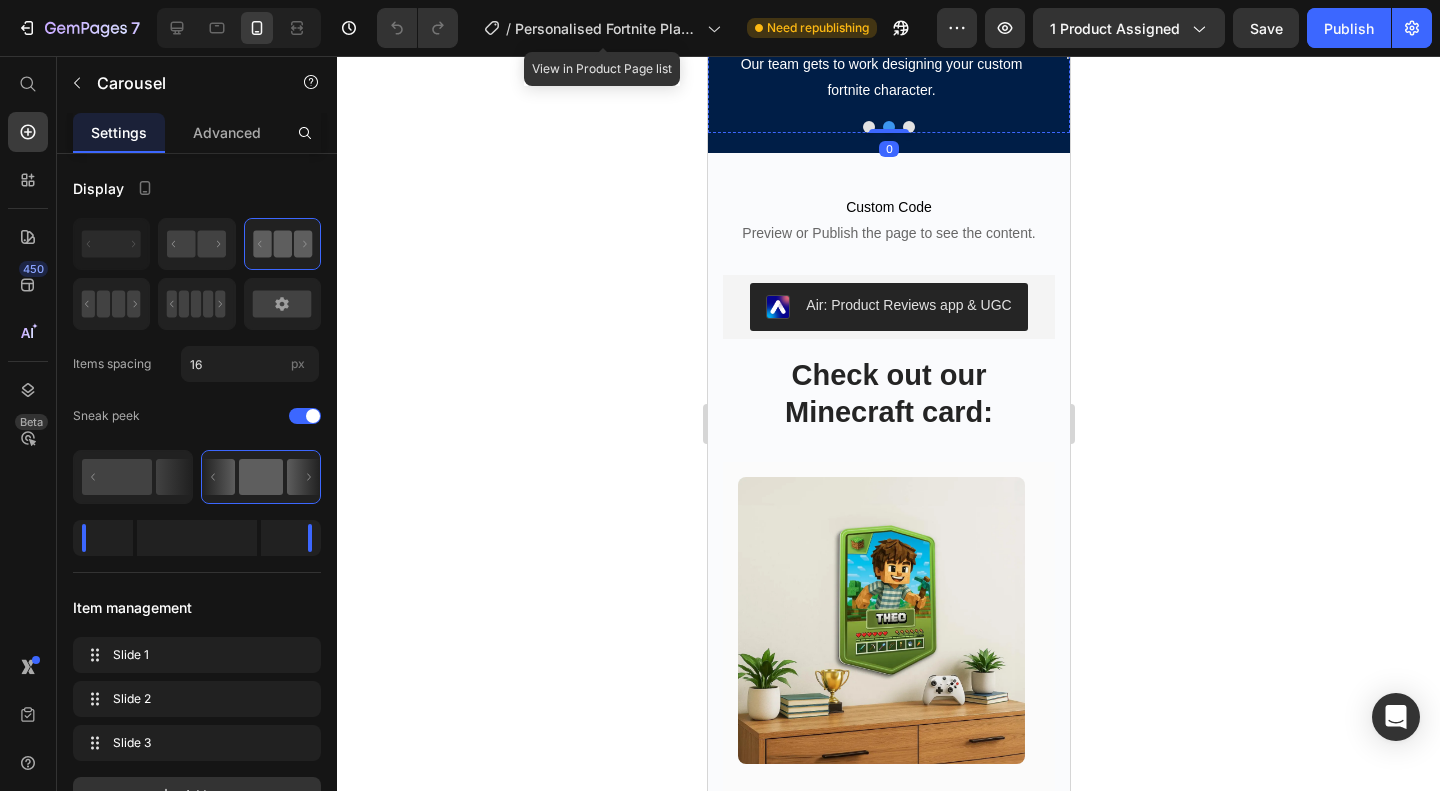 click on "2. We design your character" at bounding box center [880, 10] 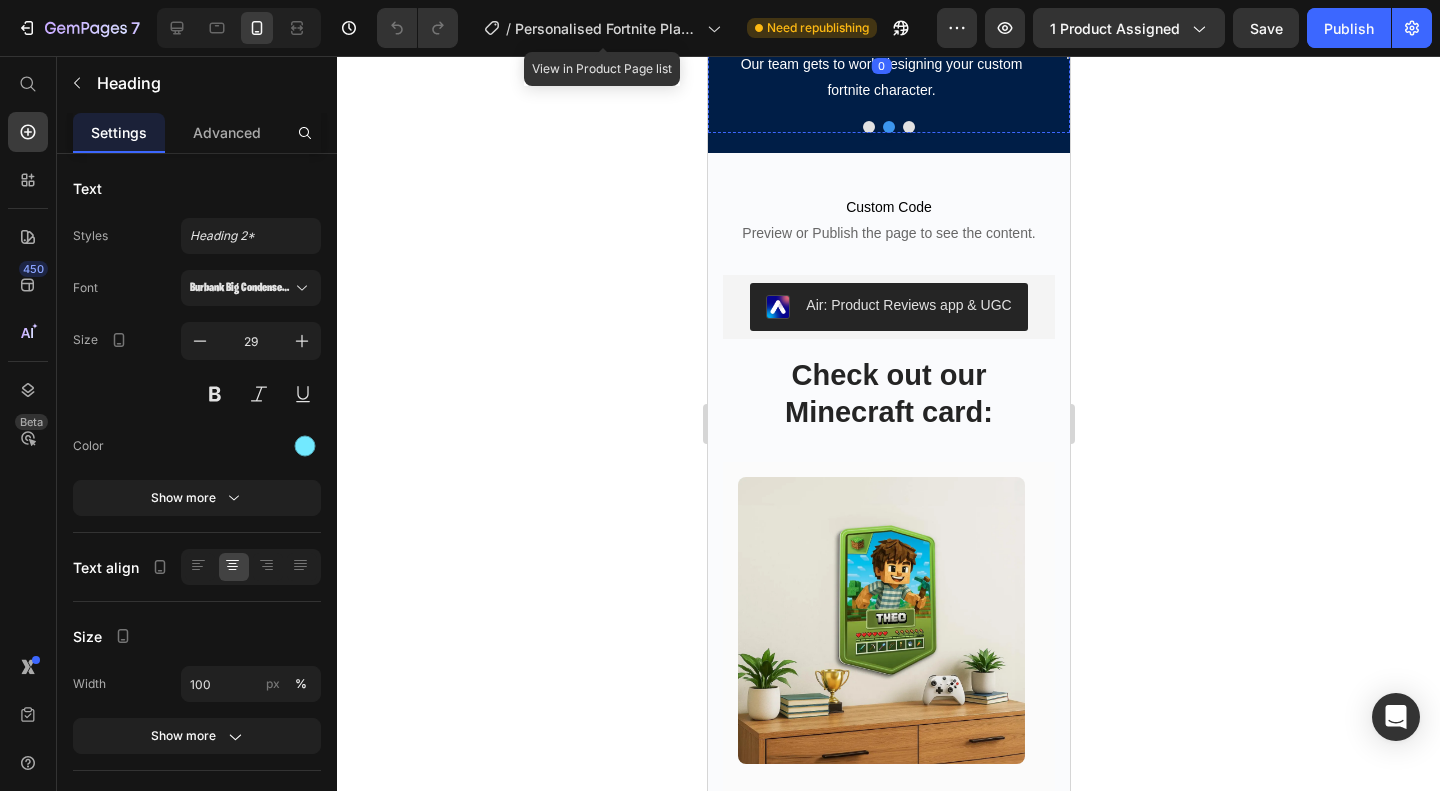 click at bounding box center [880, -29] 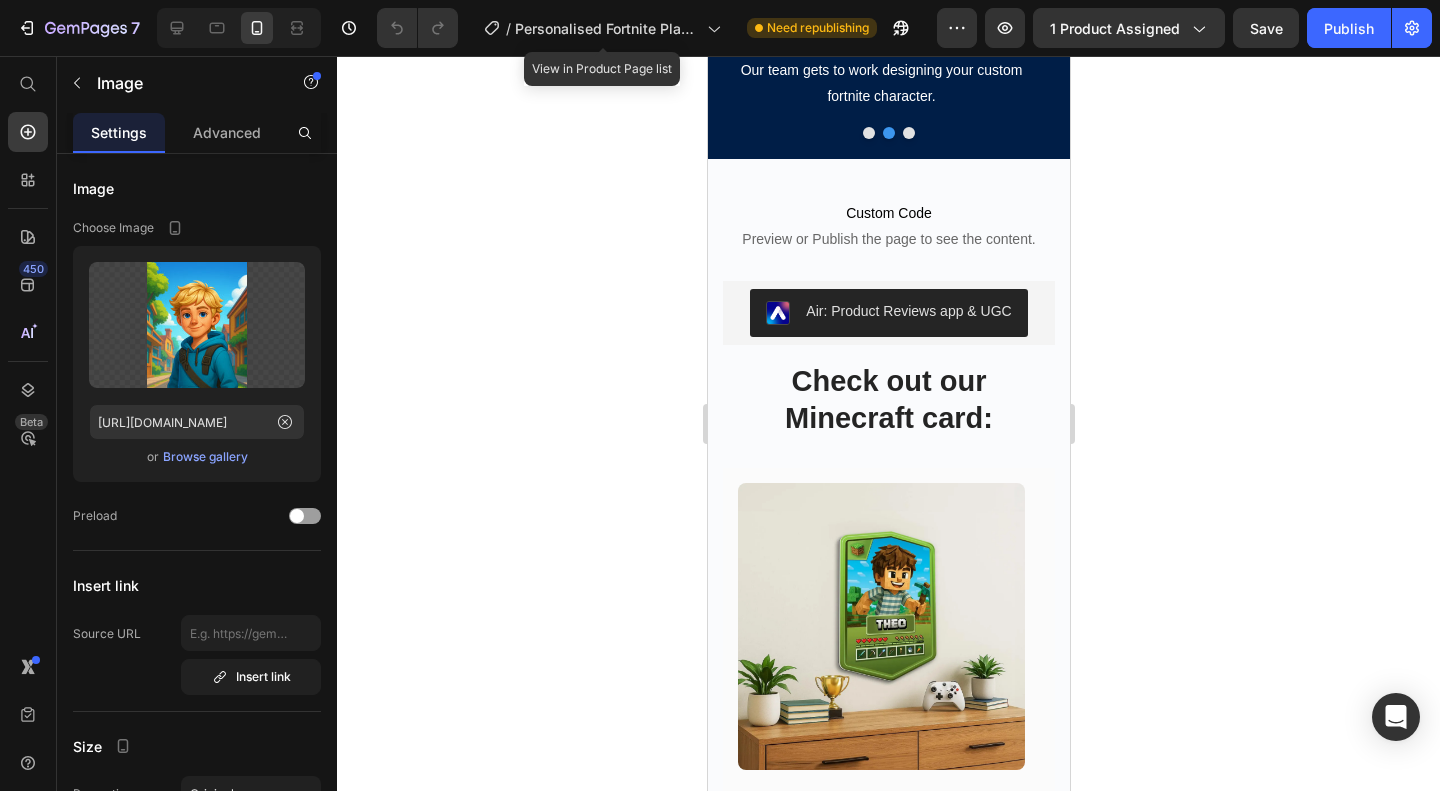 scroll, scrollTop: 2455, scrollLeft: 0, axis: vertical 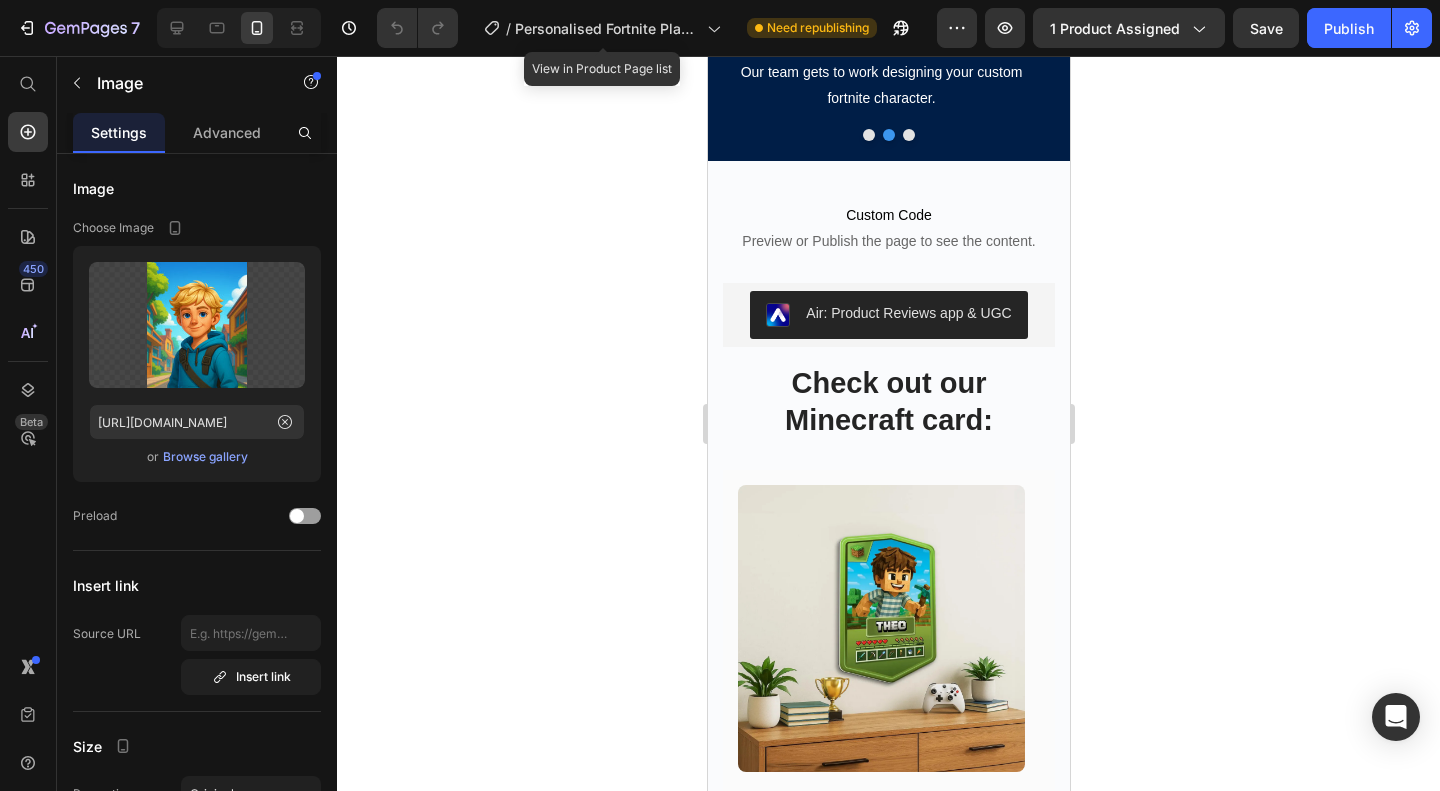drag, startPoint x: 887, startPoint y: 328, endPoint x: 888, endPoint y: 343, distance: 15.033297 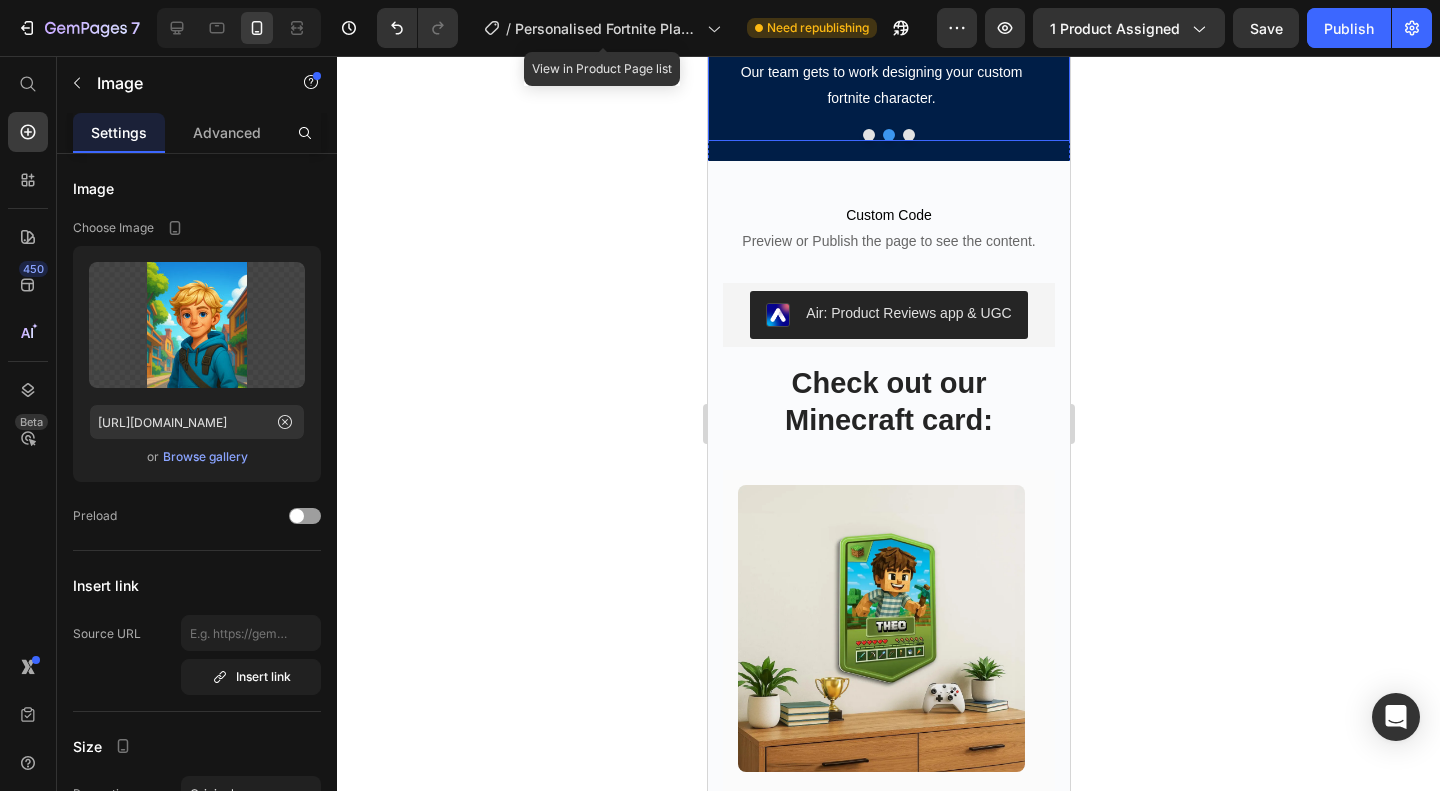 click at bounding box center (868, 135) 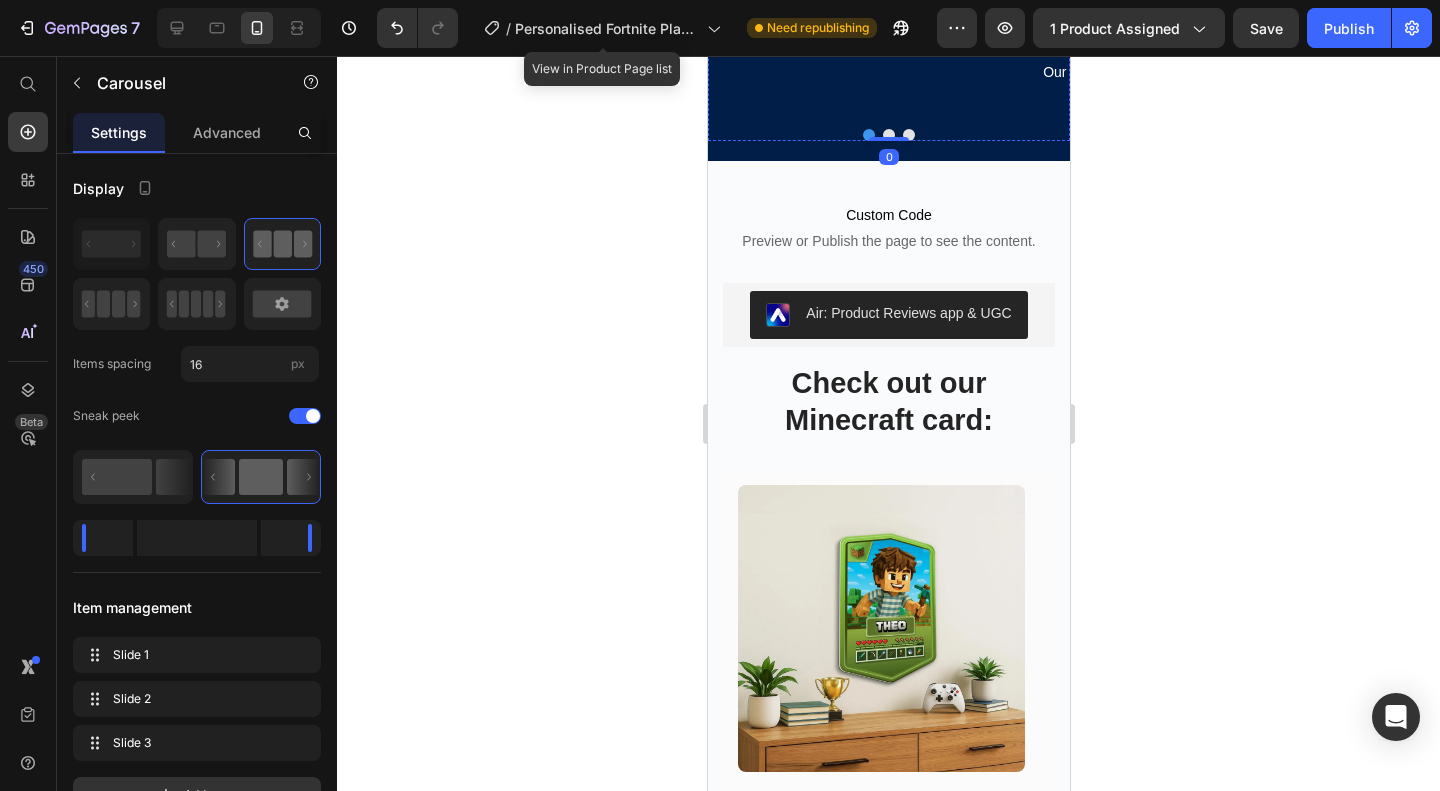 click at bounding box center (880, -36) 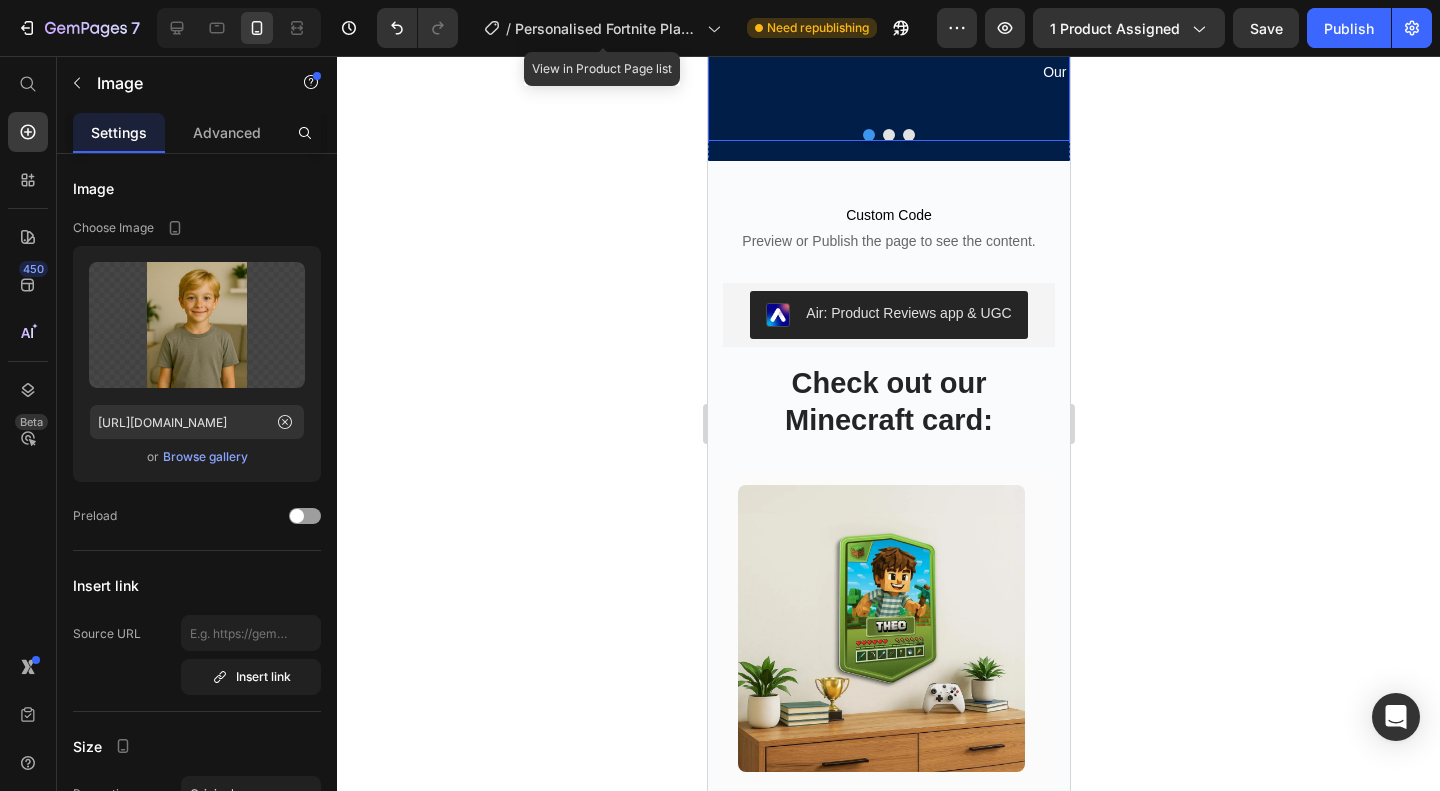 click at bounding box center (908, 135) 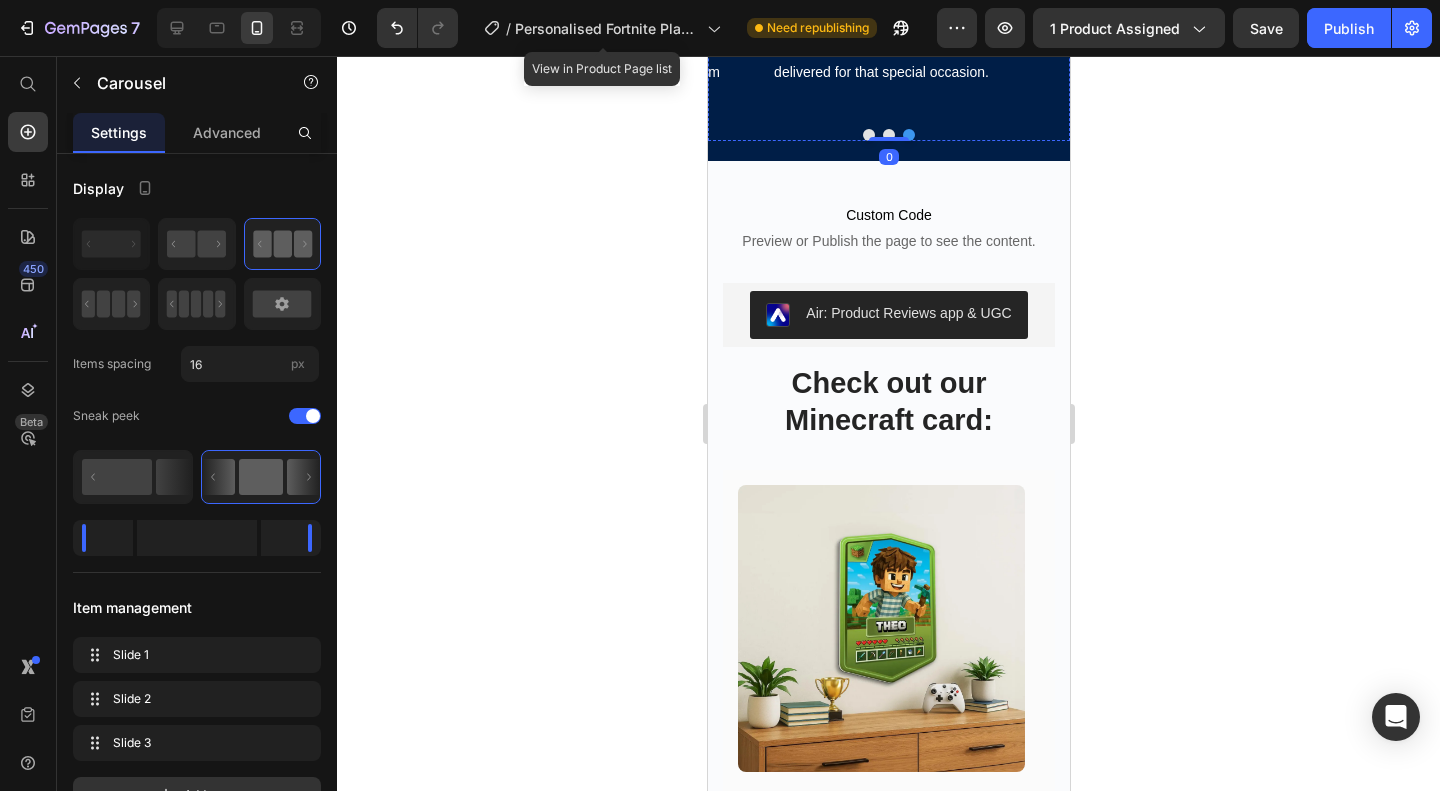 click at bounding box center (880, -36) 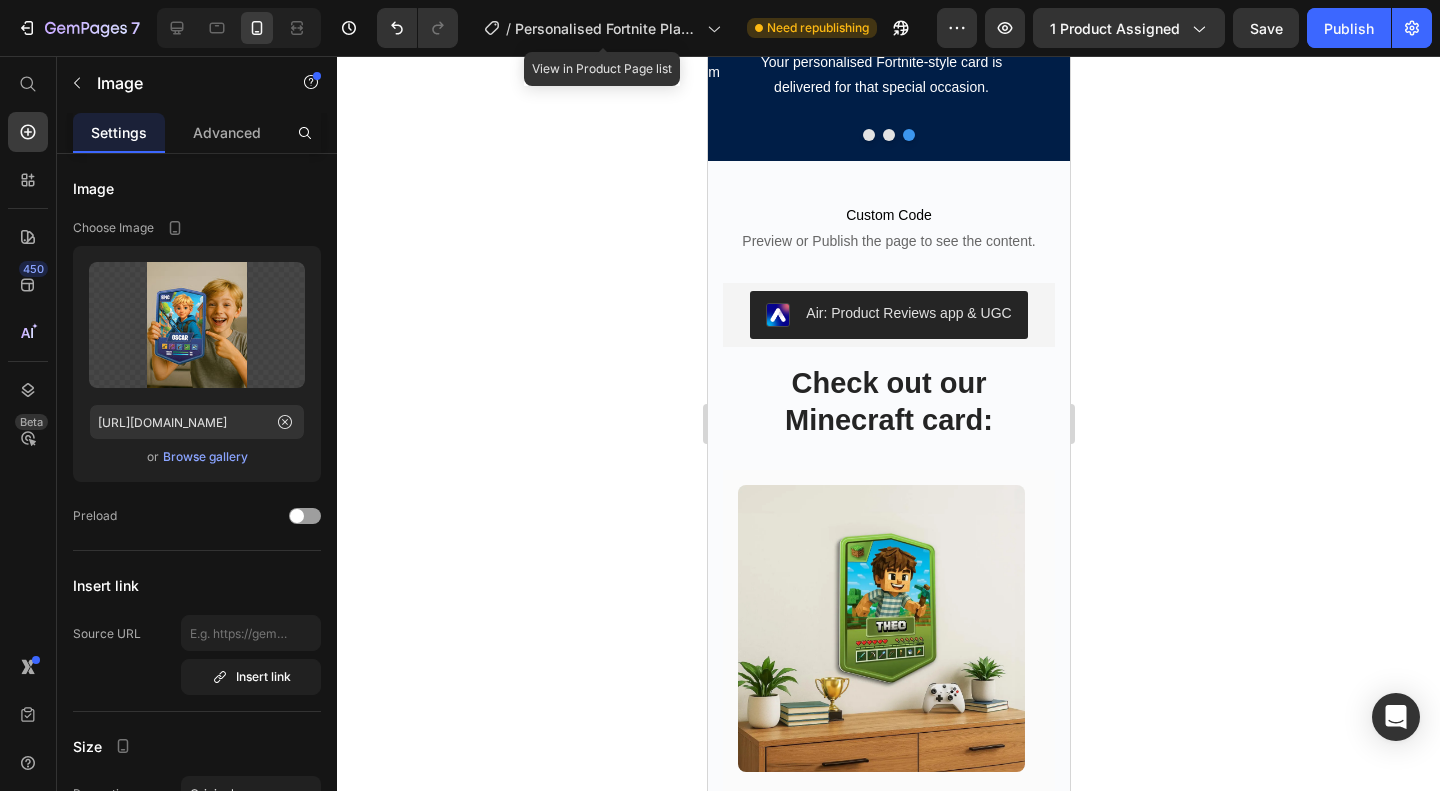 drag, startPoint x: 880, startPoint y: 319, endPoint x: 880, endPoint y: 334, distance: 15 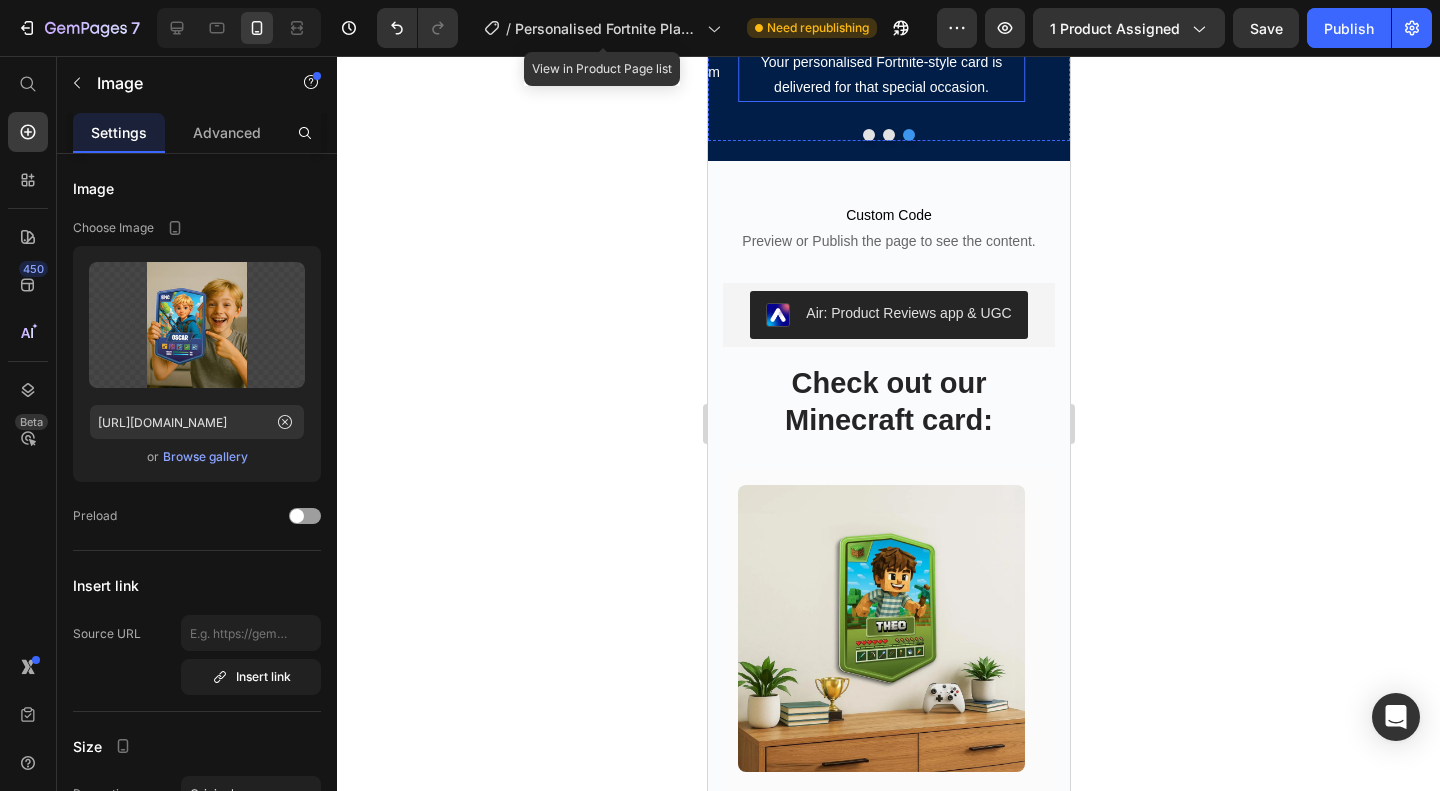 click on "Your personalised Fortnite-style card is delivered for that special occasion." at bounding box center [880, 75] 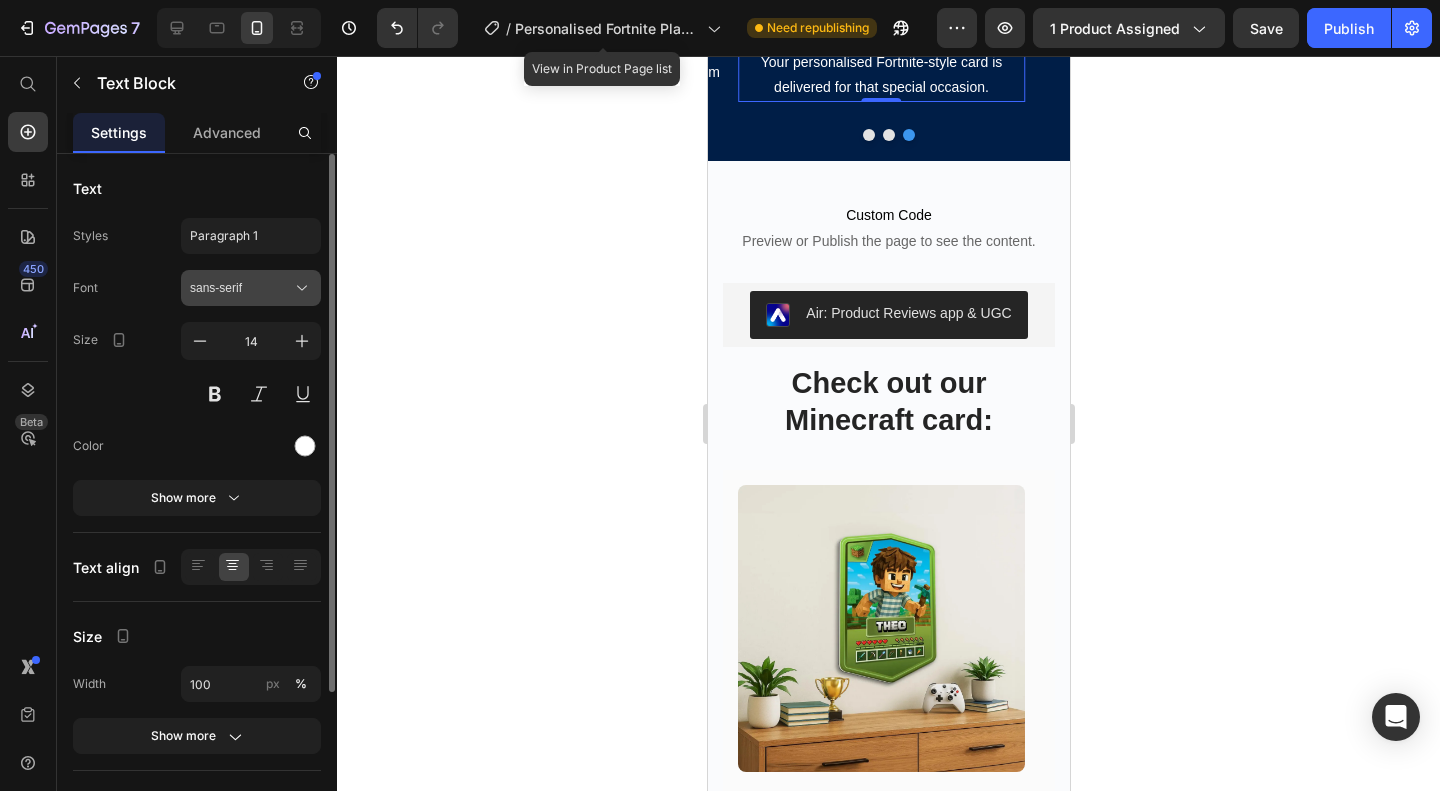 click on "sans-serif" at bounding box center (241, 288) 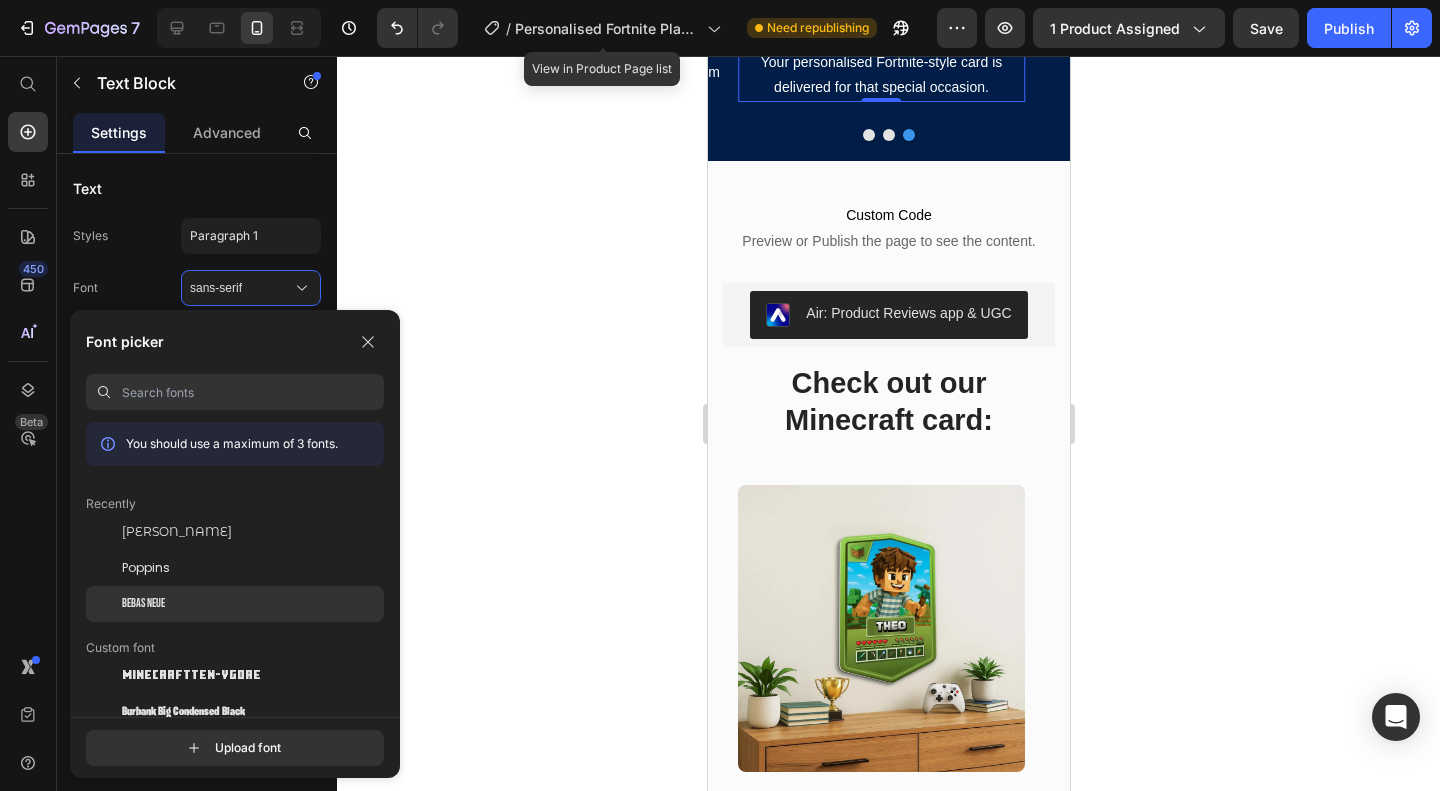 click on "Bebas Neue" 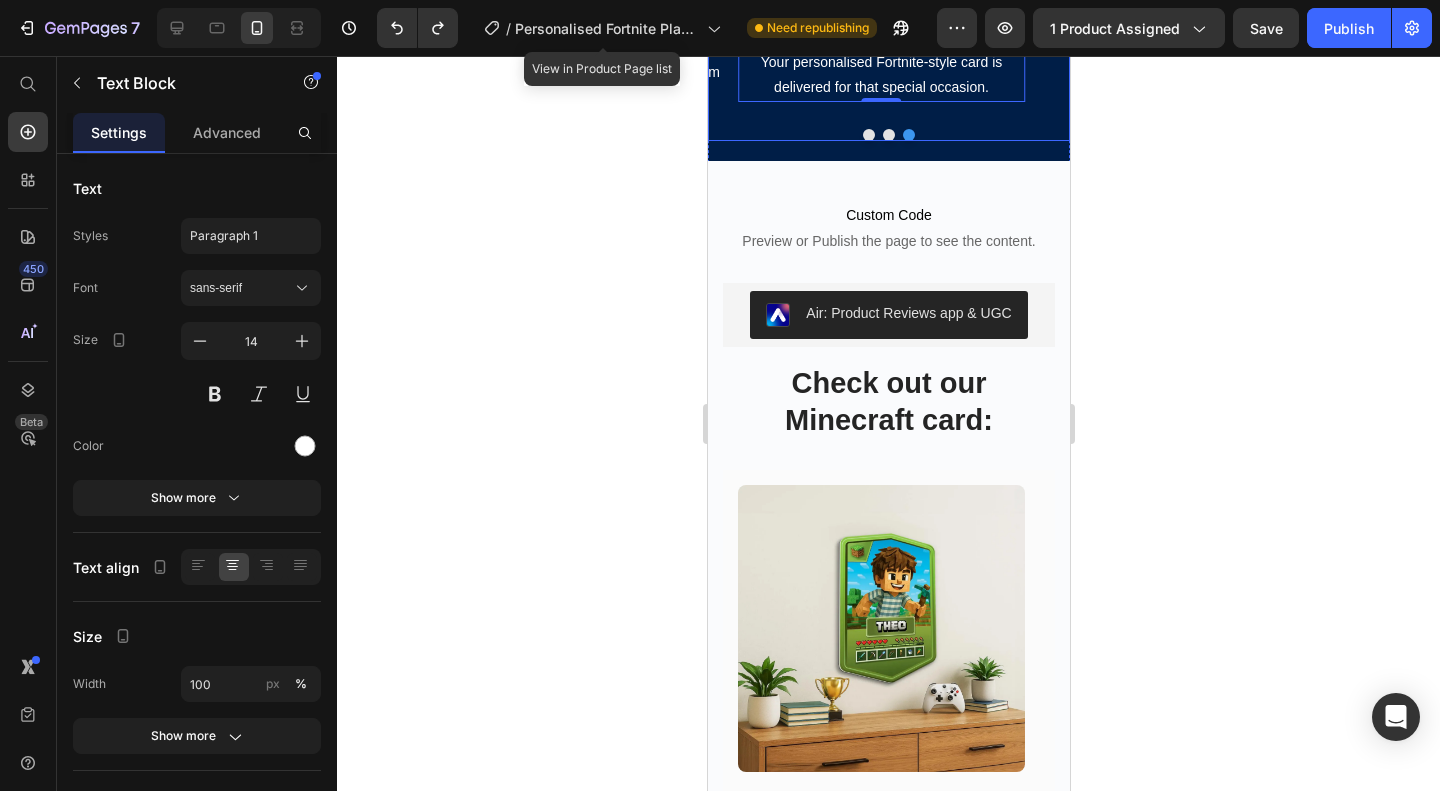 click at bounding box center [868, 135] 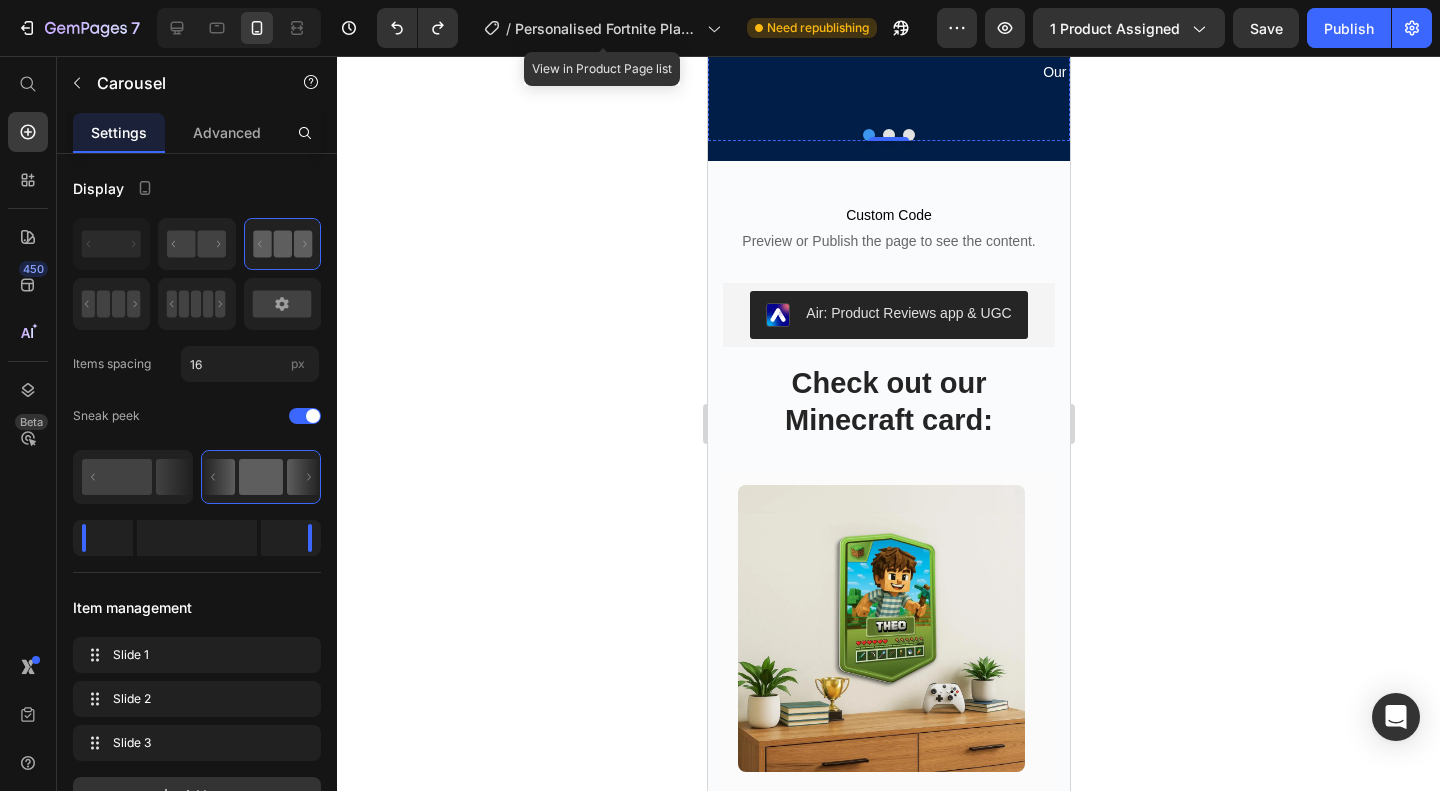 click on "Upload your photo with your order." at bounding box center [880, 37] 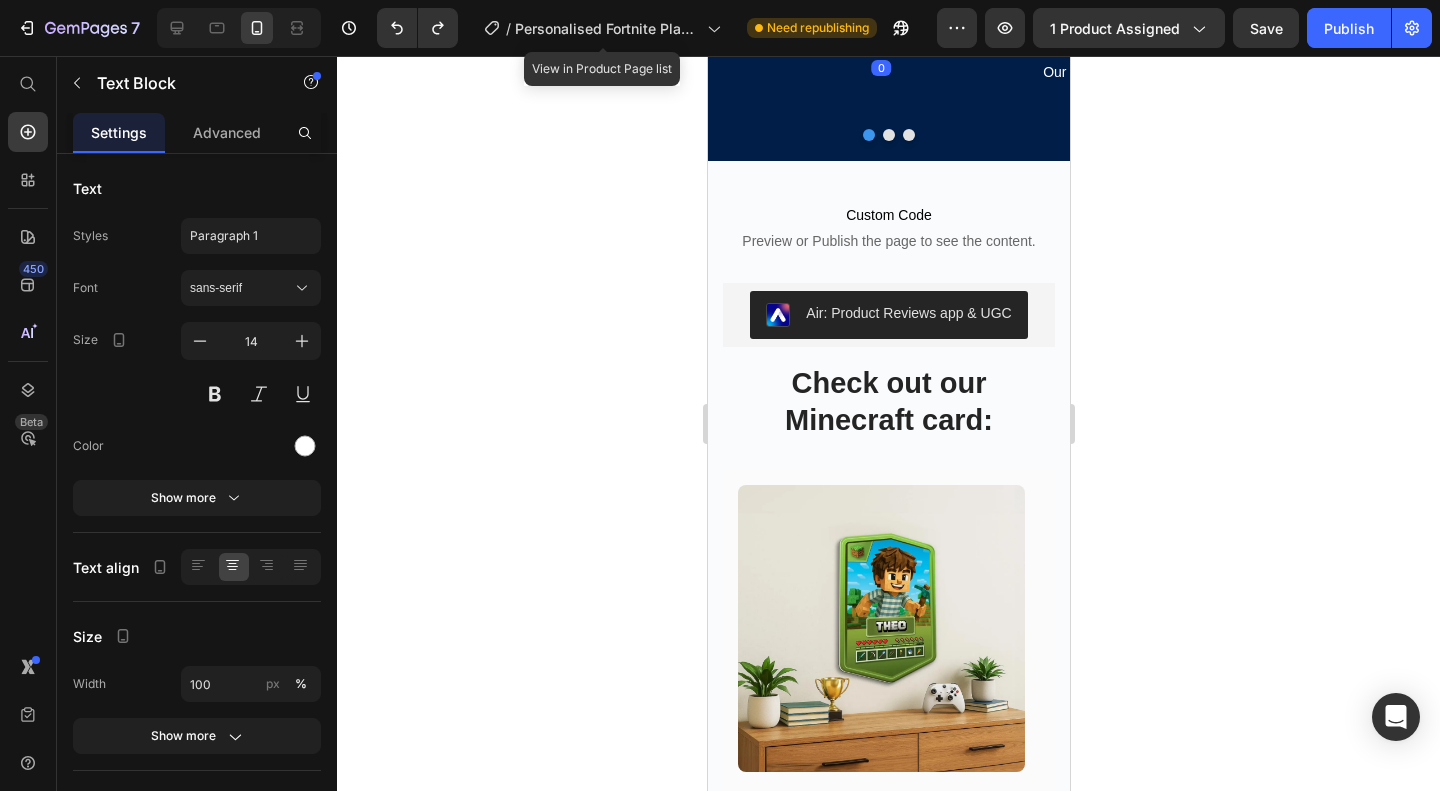 click on "Upload your photo with your order." at bounding box center [880, 37] 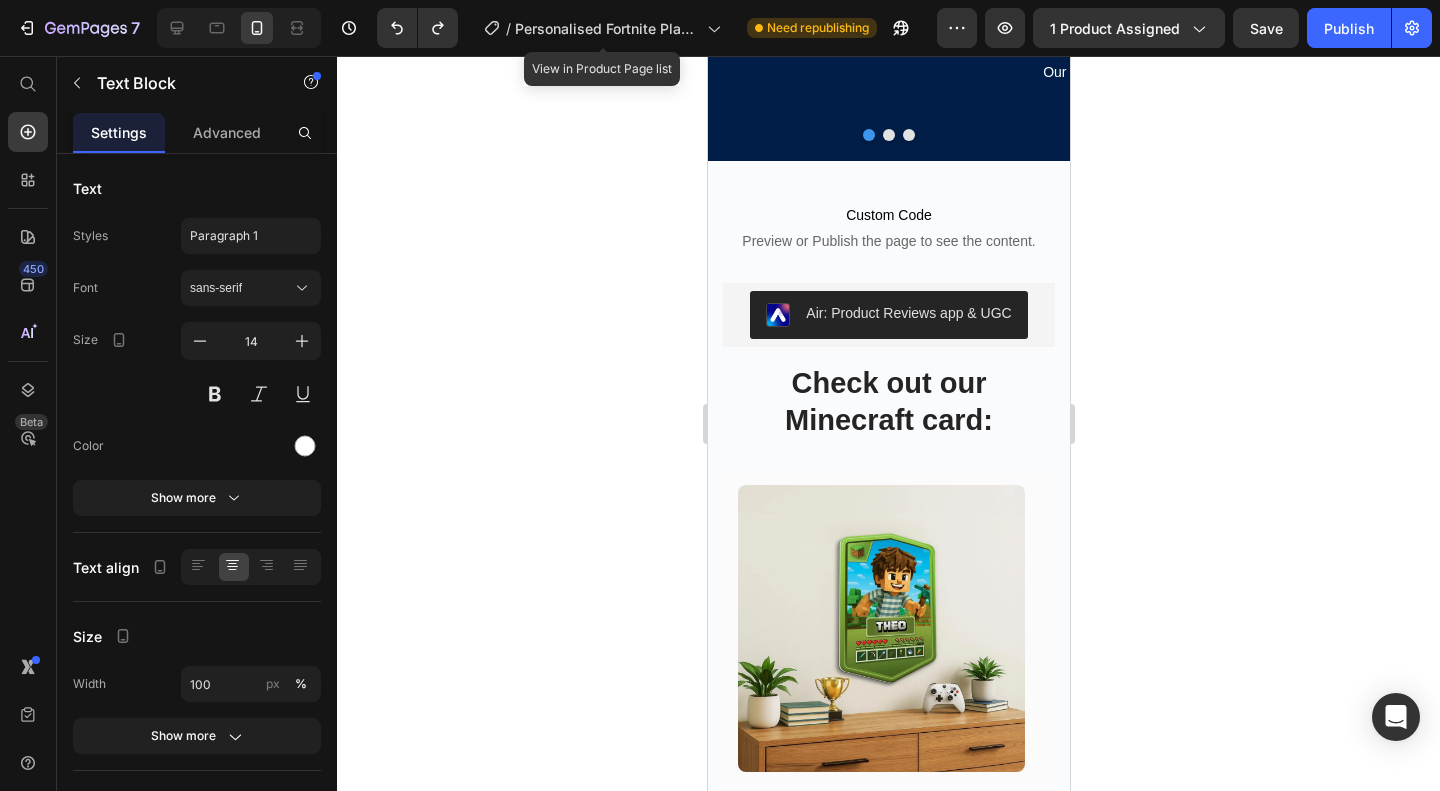 click on "Upload your photo with your order." at bounding box center (880, 37) 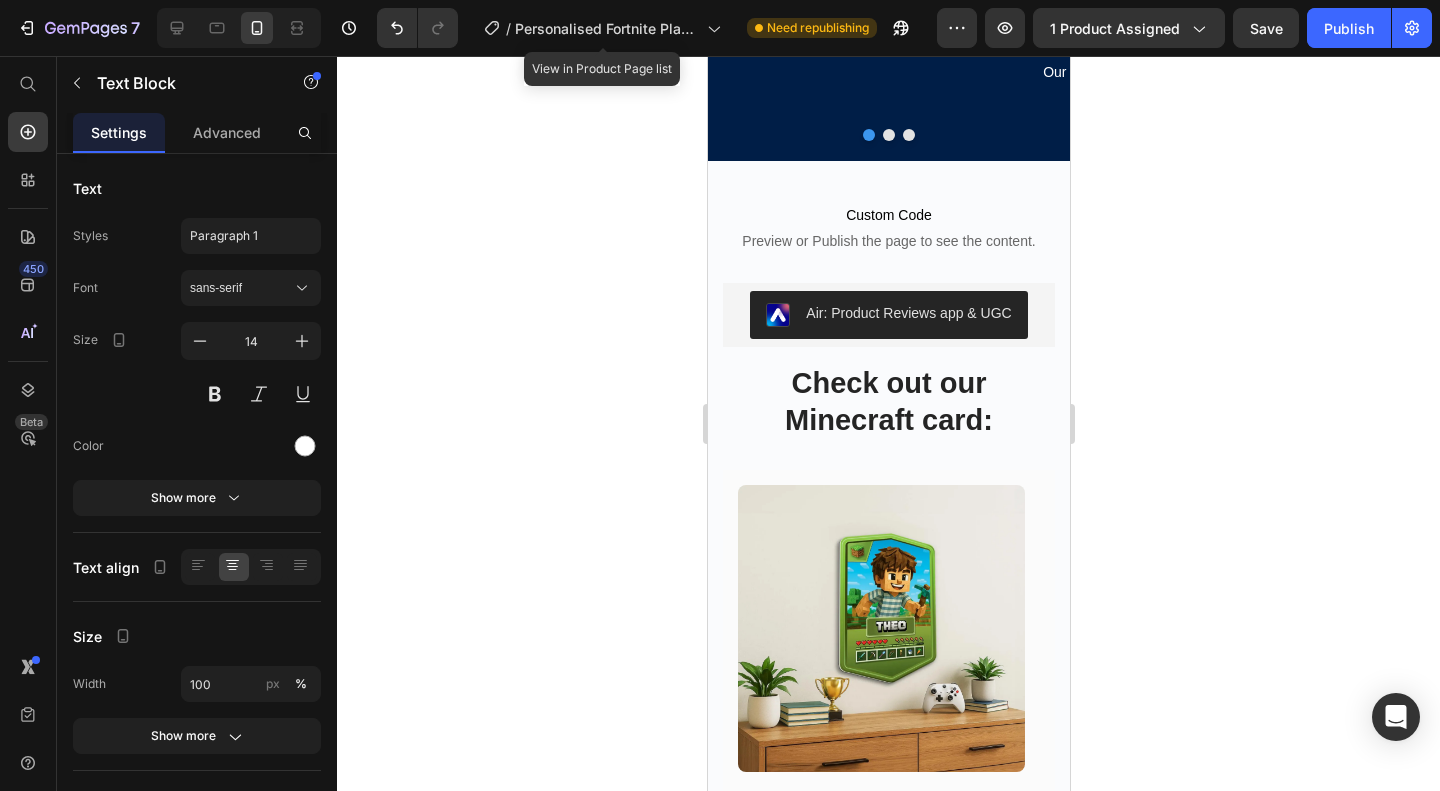type 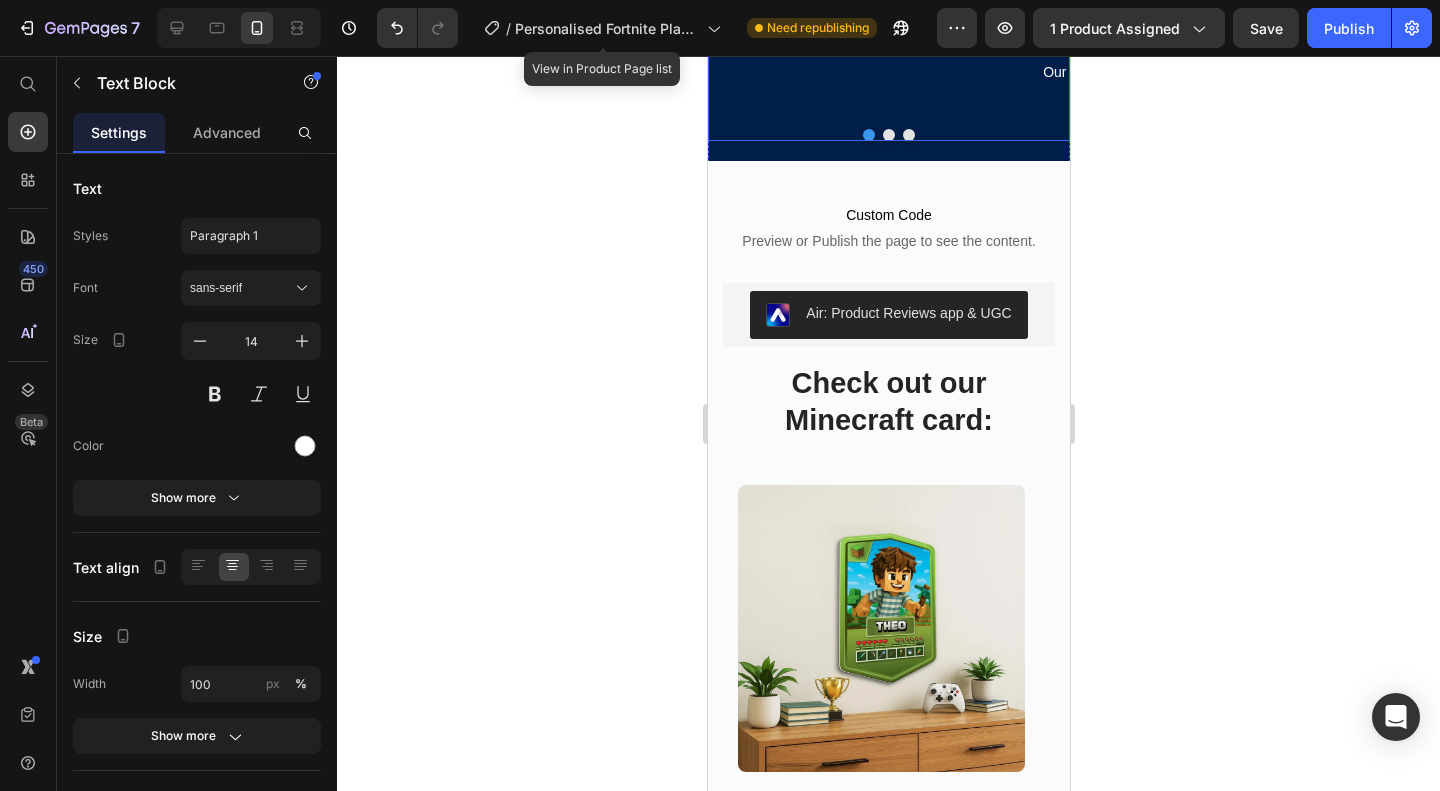 click at bounding box center (888, 135) 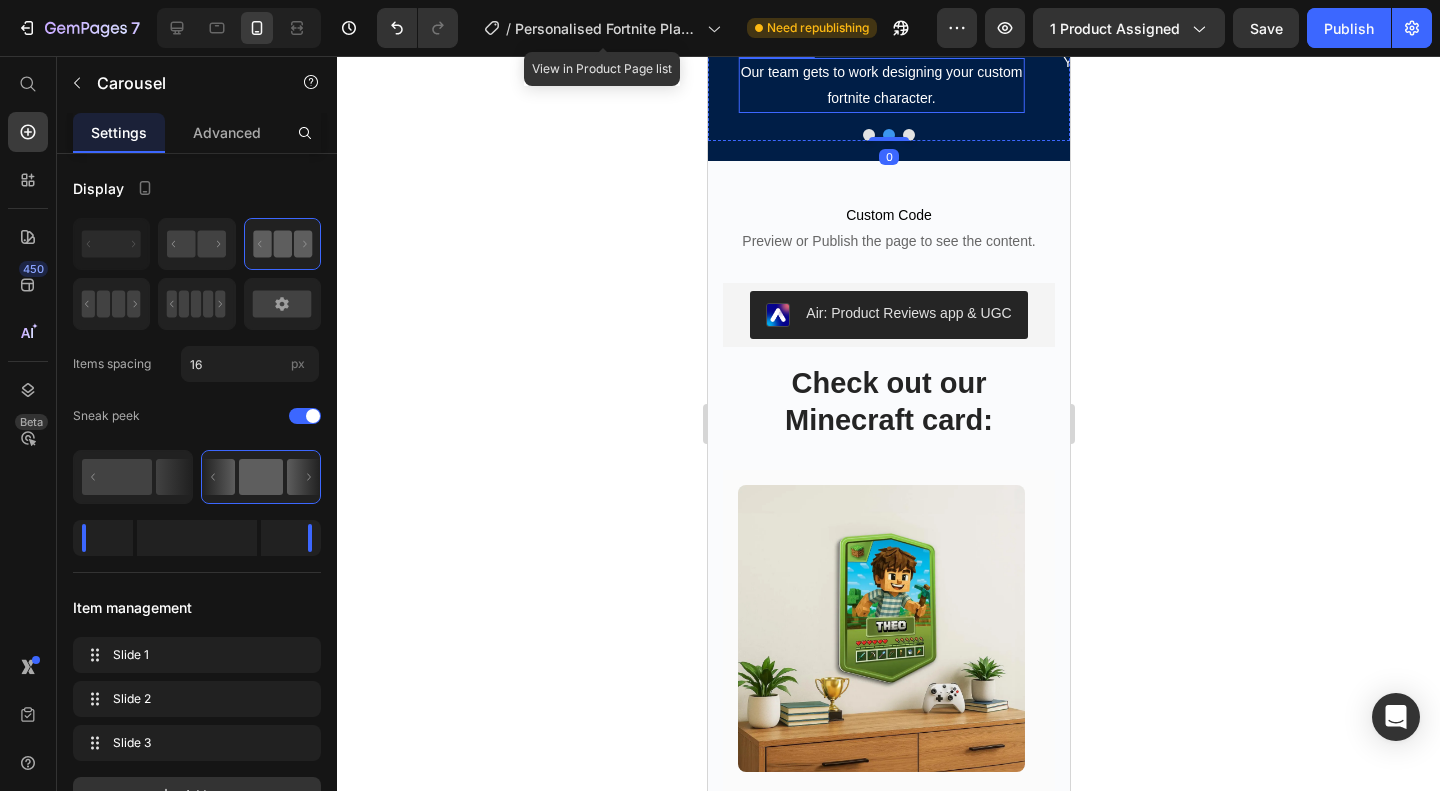 click on "Our team gets to work designing your custom fortnite character." at bounding box center (880, 85) 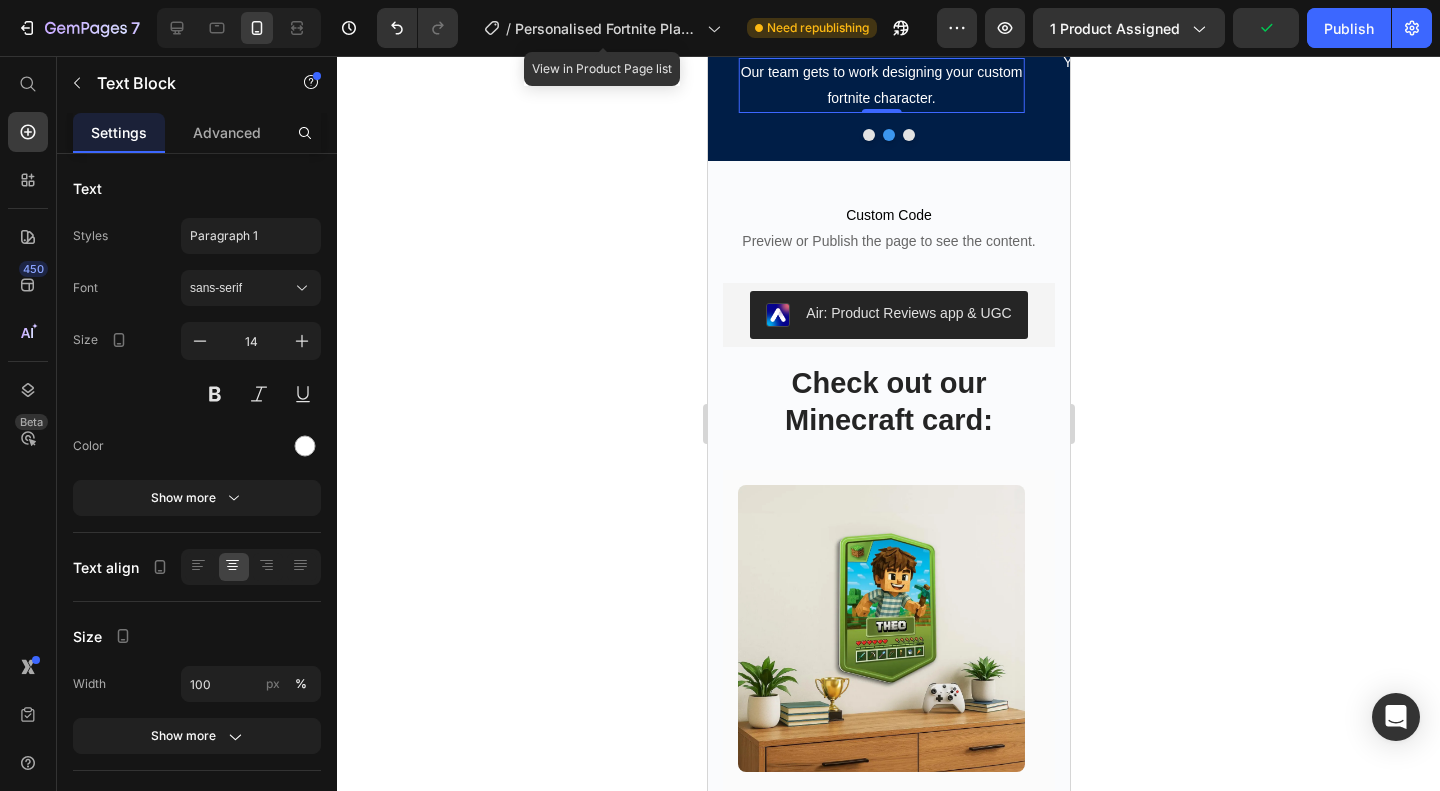 click on "Our team gets to work designing your custom fortnite character." at bounding box center (880, 85) 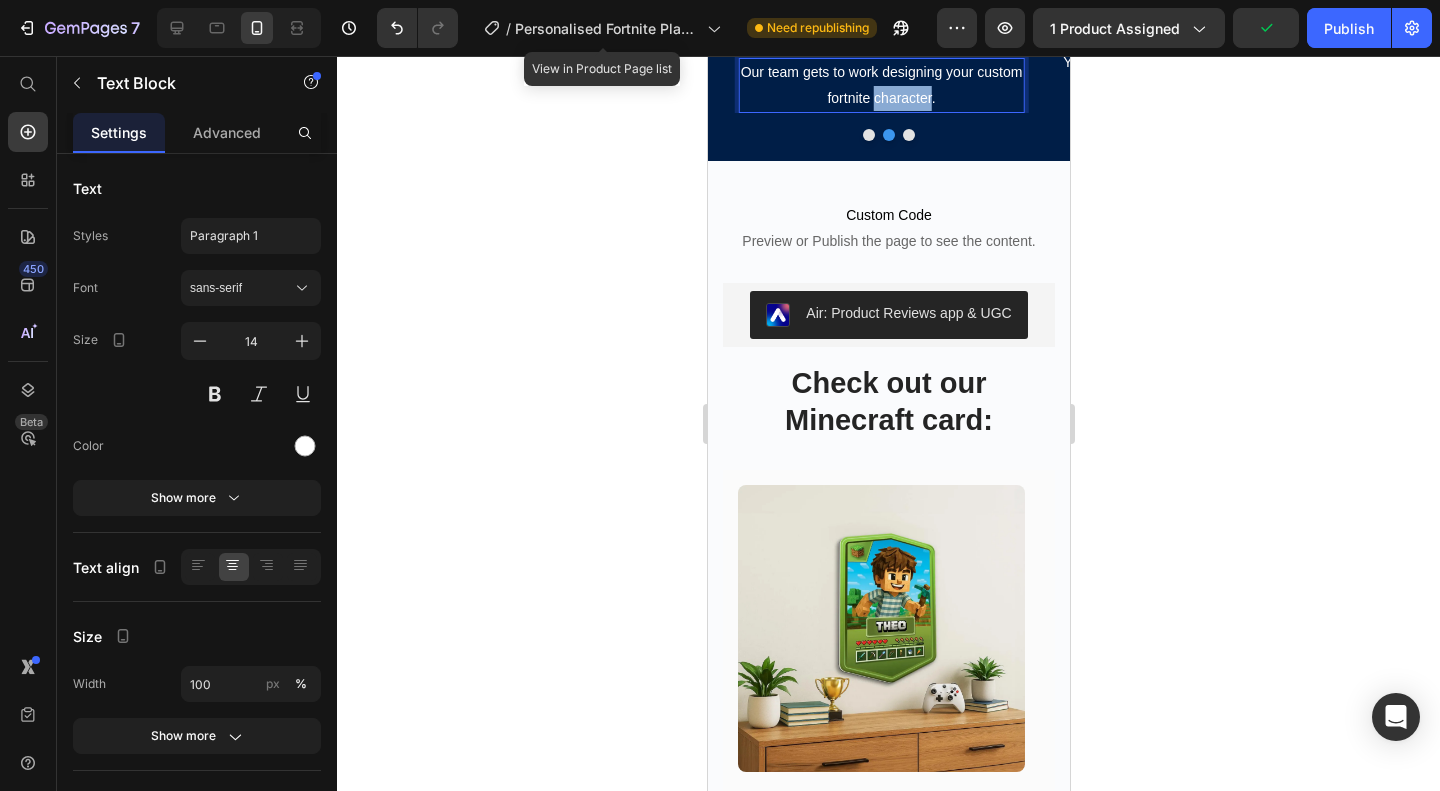 click on "Our team gets to work designing your custom fortnite character." at bounding box center [880, 85] 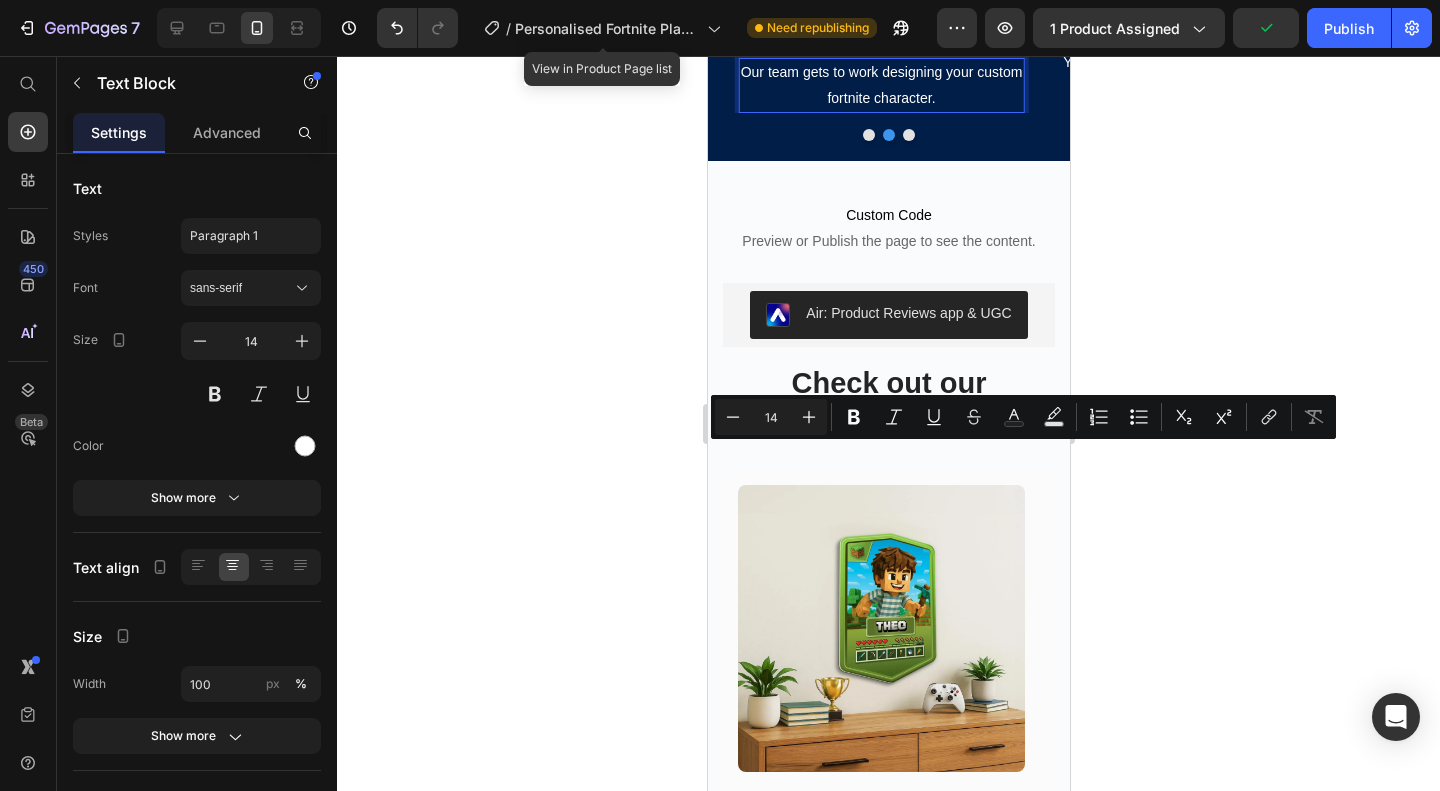 click on "Our team gets to work designing your custom fortnite character." at bounding box center [880, 85] 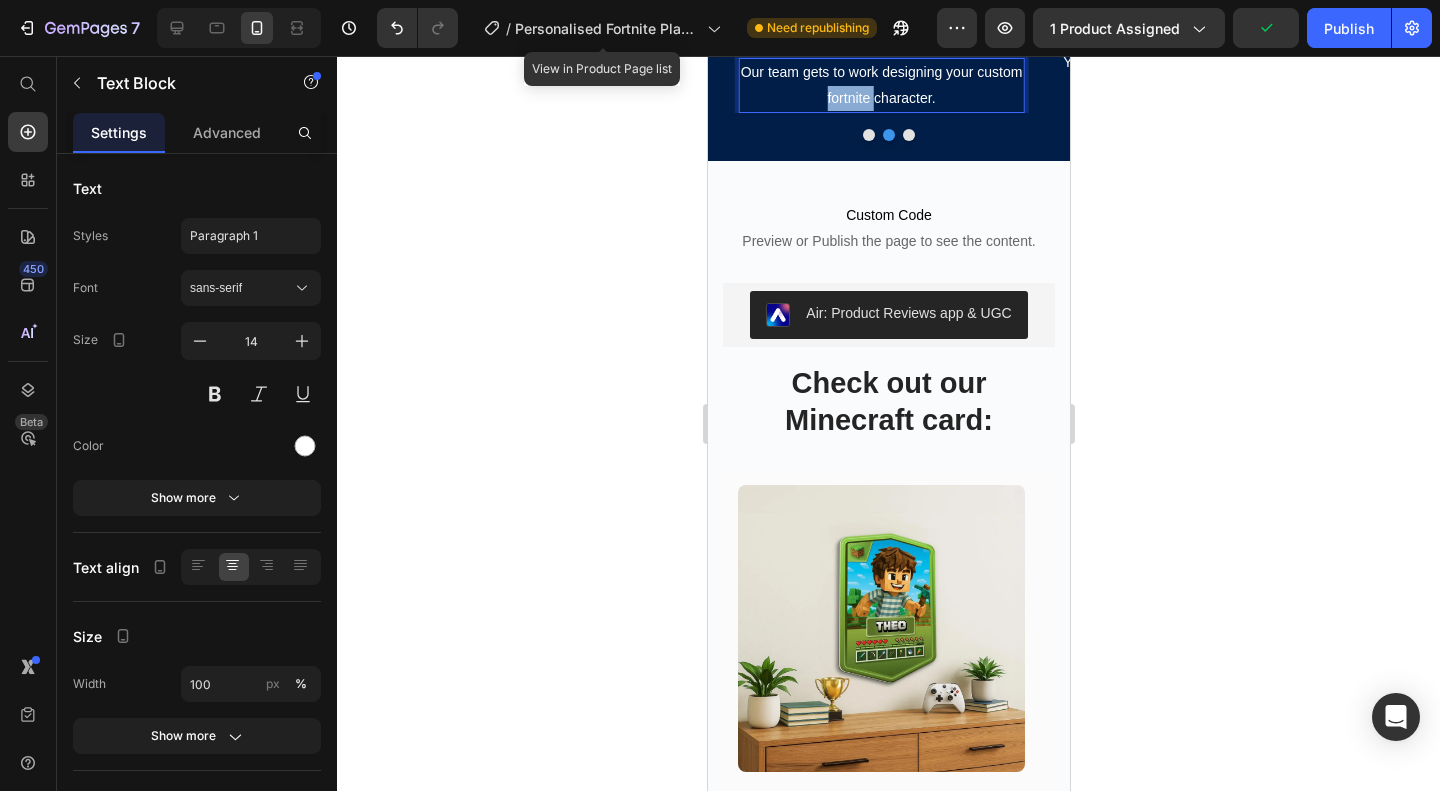 click on "Our team gets to work designing your custom fortnite character." at bounding box center (880, 85) 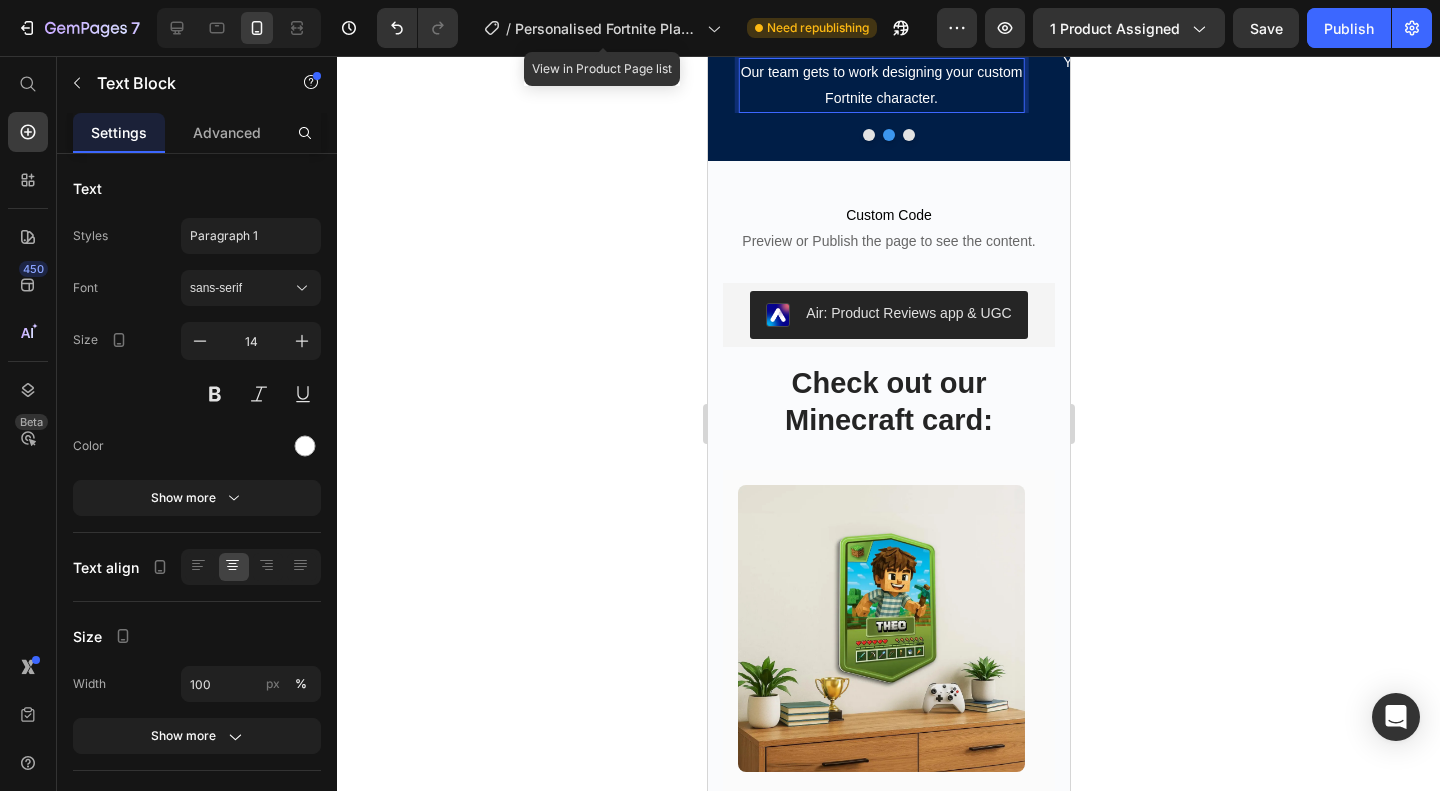 click on "Our team gets to work designing your custom Fortnite character." at bounding box center (880, 85) 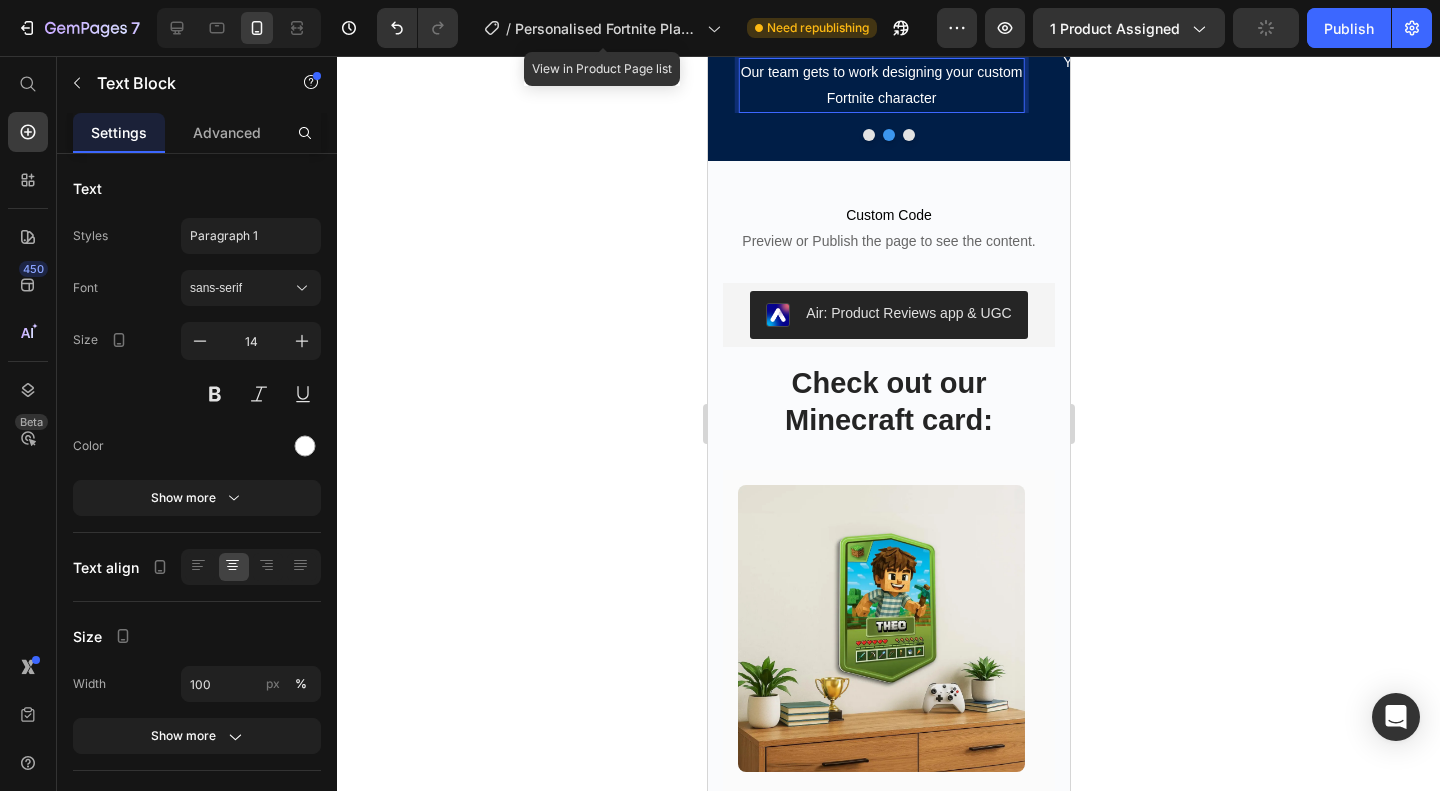 type 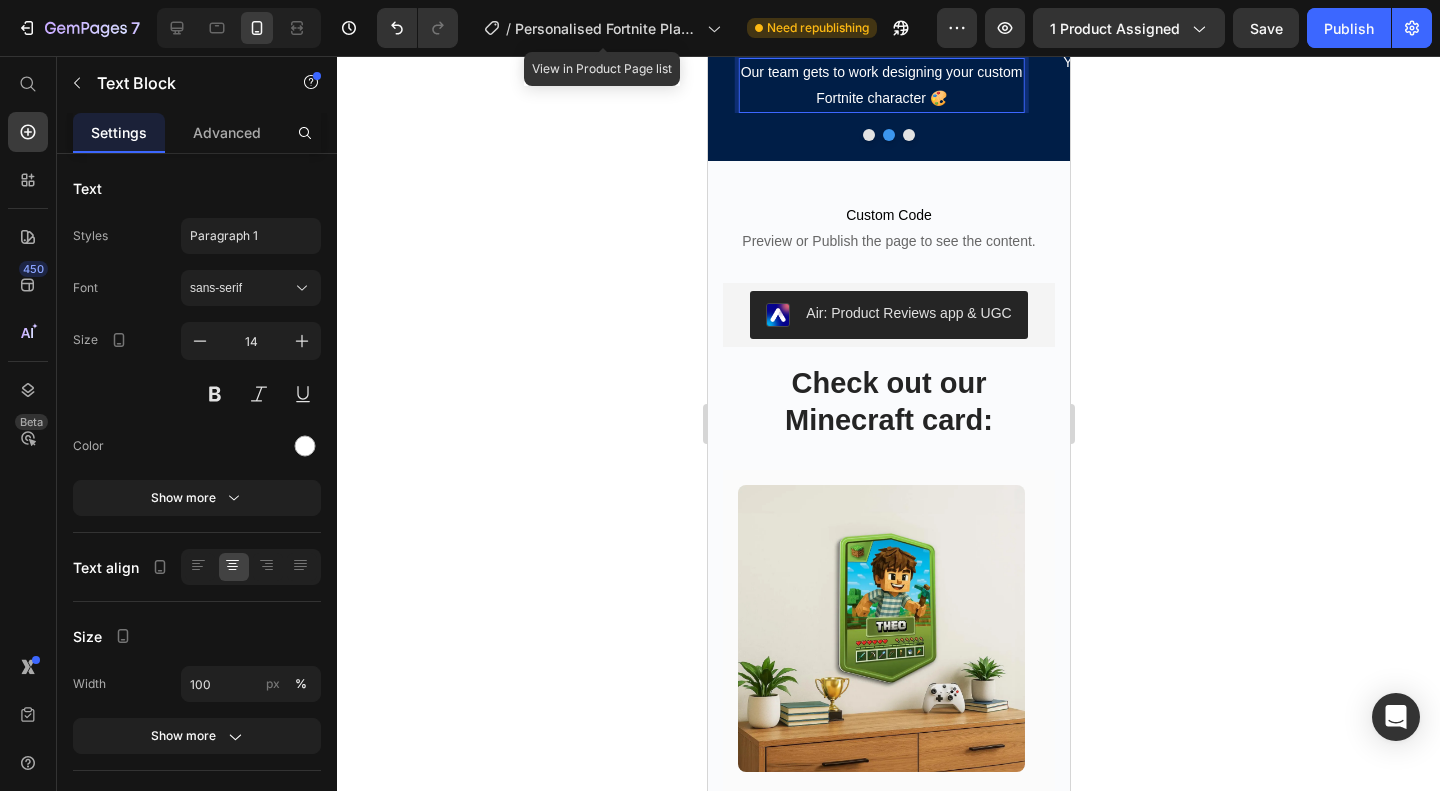 click on "Our team gets to work designing your custom Fortnite character 🎨" at bounding box center [880, 85] 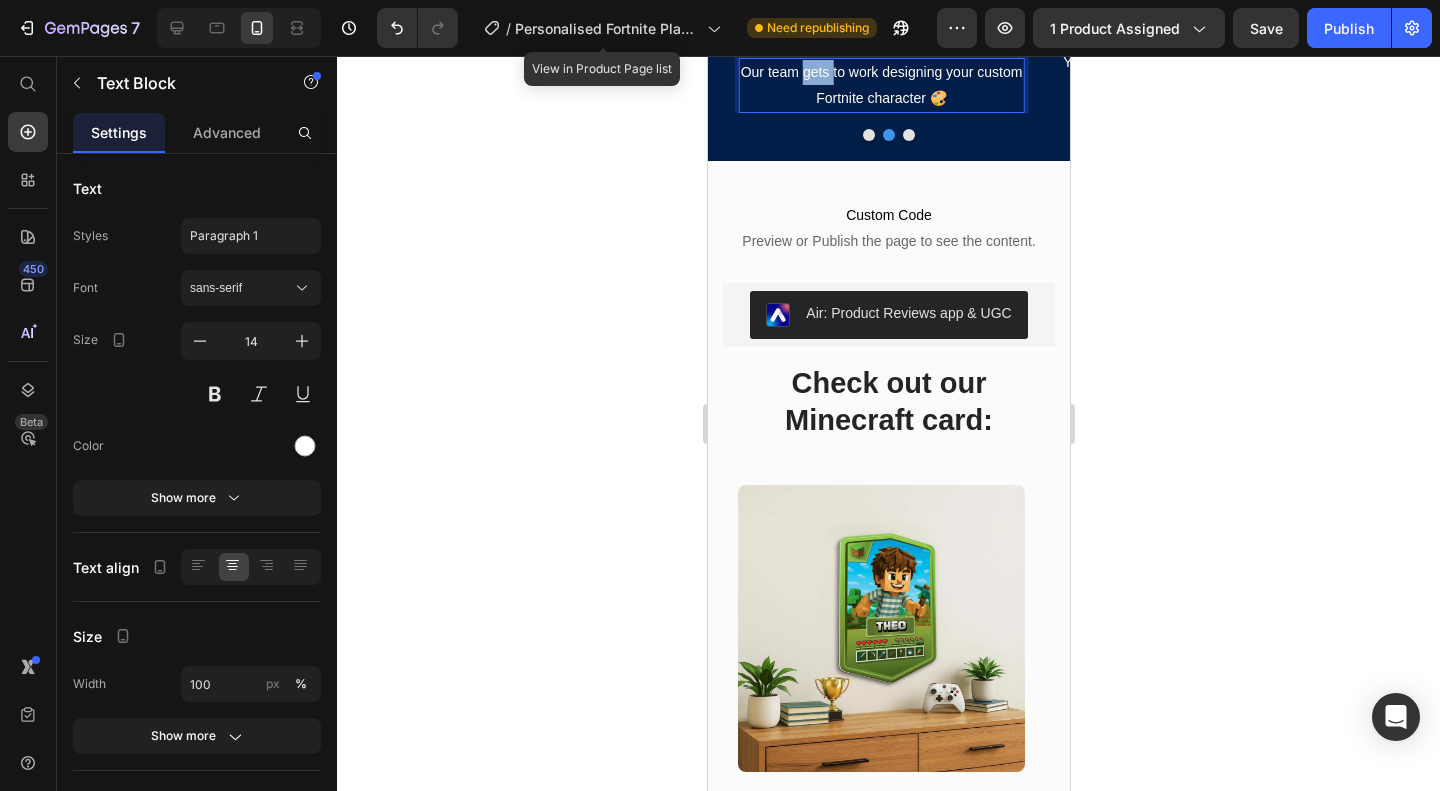 click on "Our team gets to work designing your custom Fortnite character 🎨" at bounding box center [880, 85] 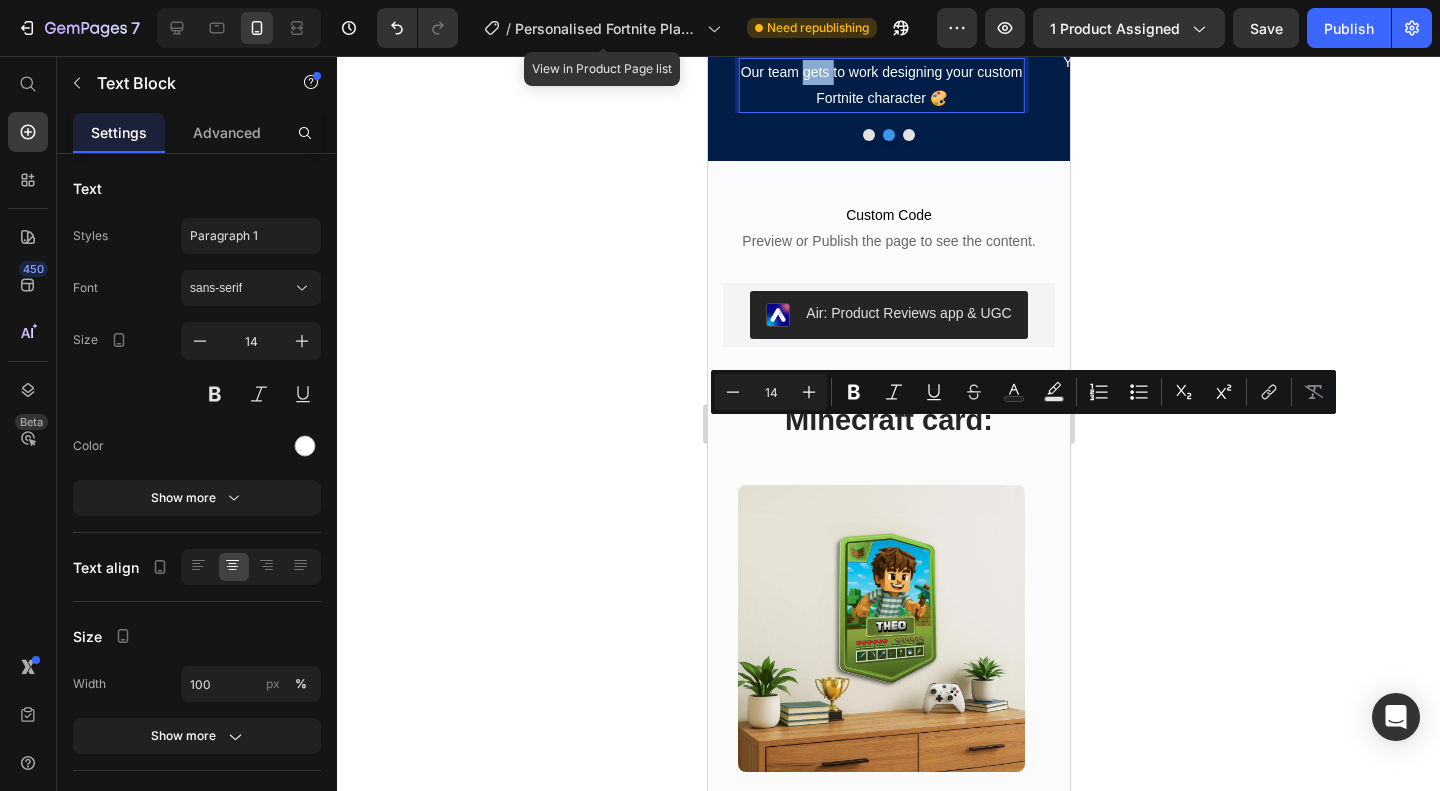 click on "Our team gets to work designing your custom Fortnite character 🎨" at bounding box center [880, 85] 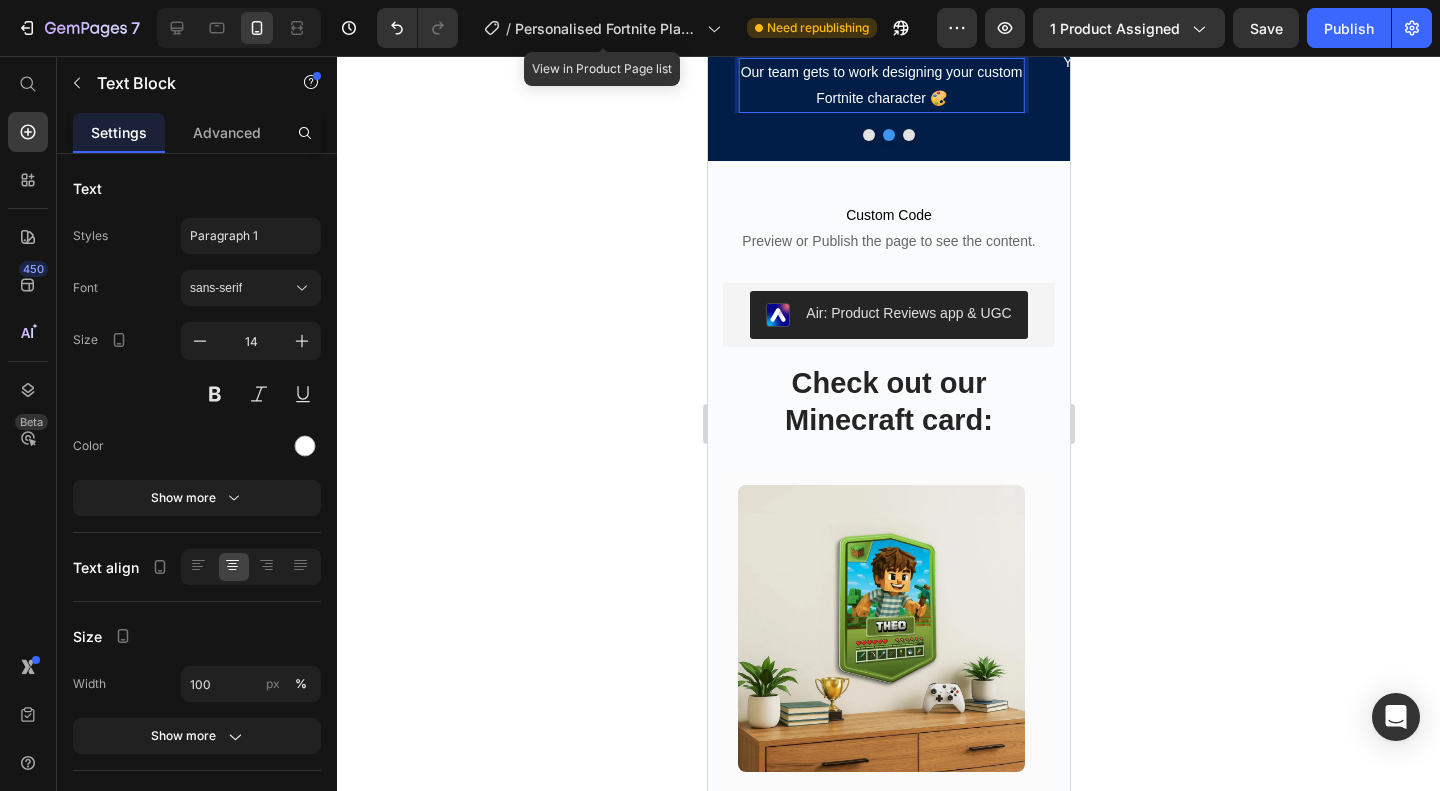 click on "Our team gets to work designing your custom Fortnite character 🎨" at bounding box center [880, 85] 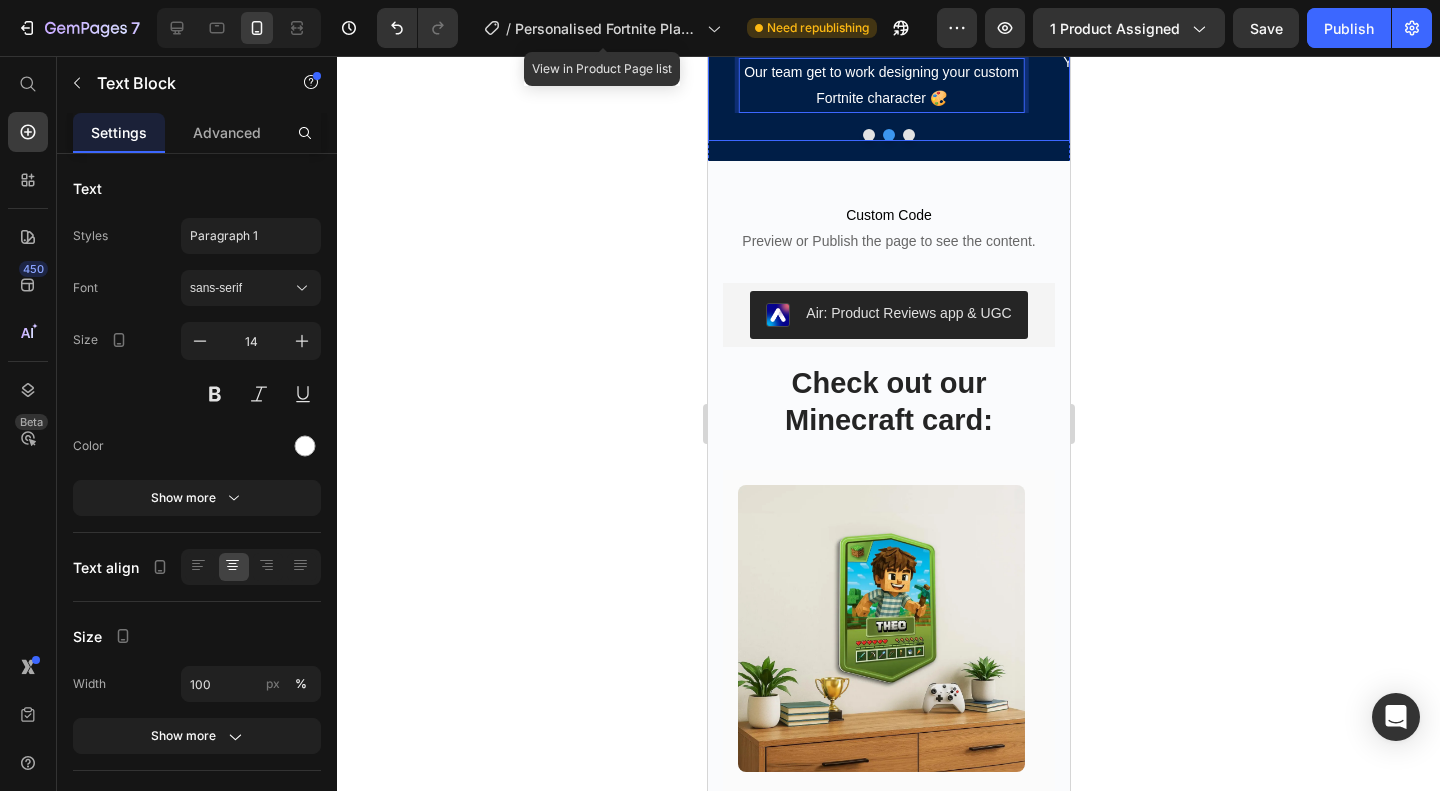click at bounding box center [908, 135] 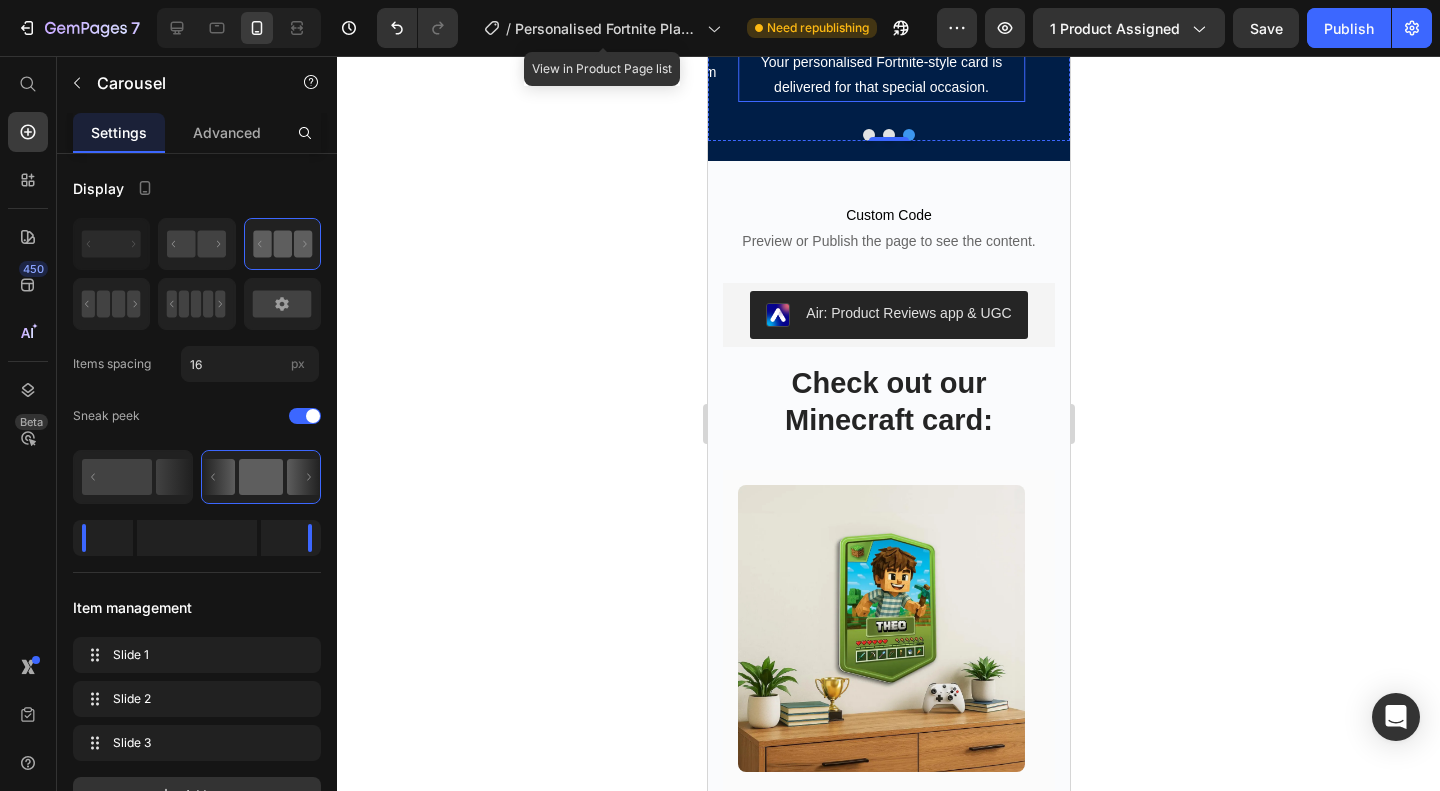 click on "Your personalised Fortnite-style card is delivered for that special occasion." at bounding box center [880, 75] 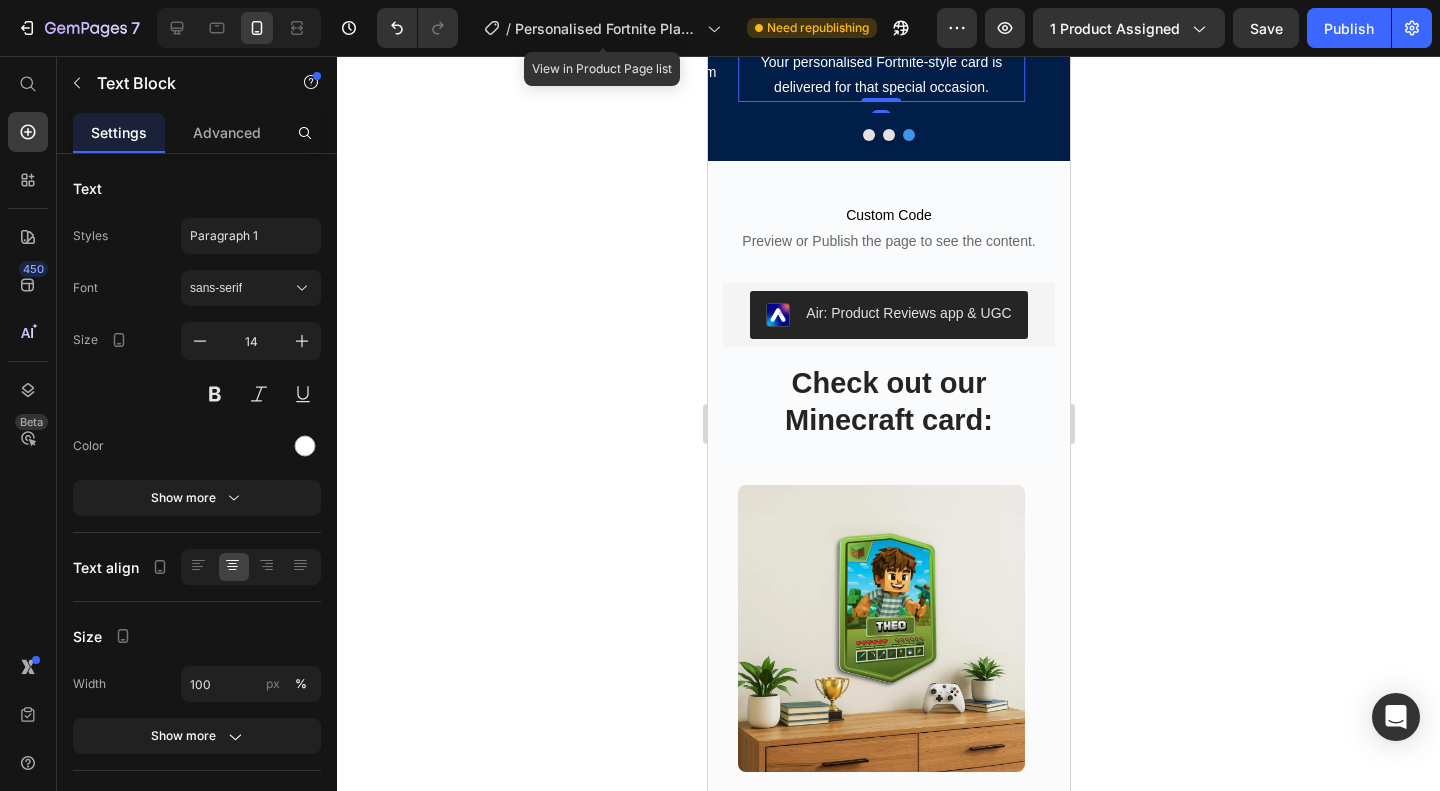 click on "Your personalised Fortnite-style card is delivered for that special occasion." at bounding box center [880, 75] 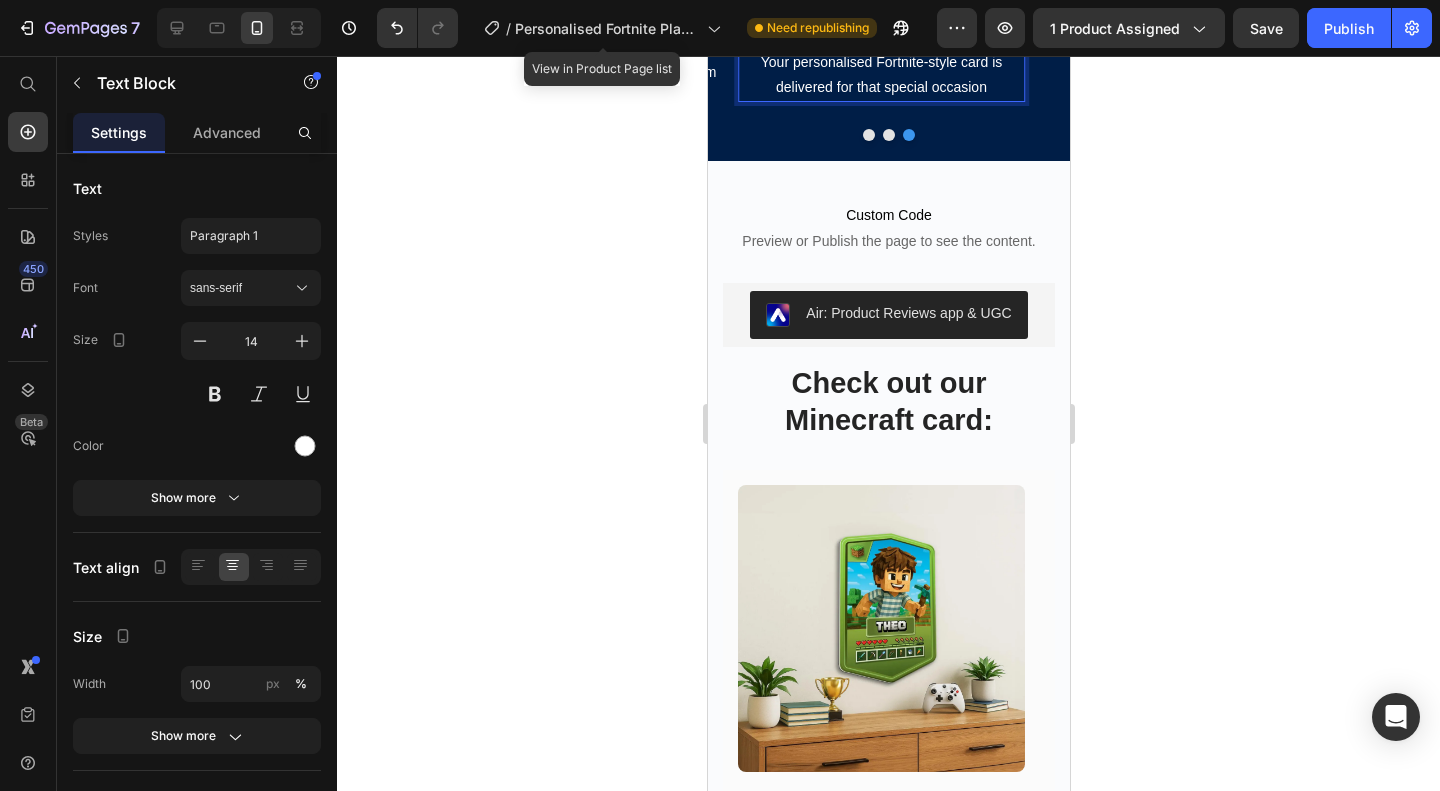 type 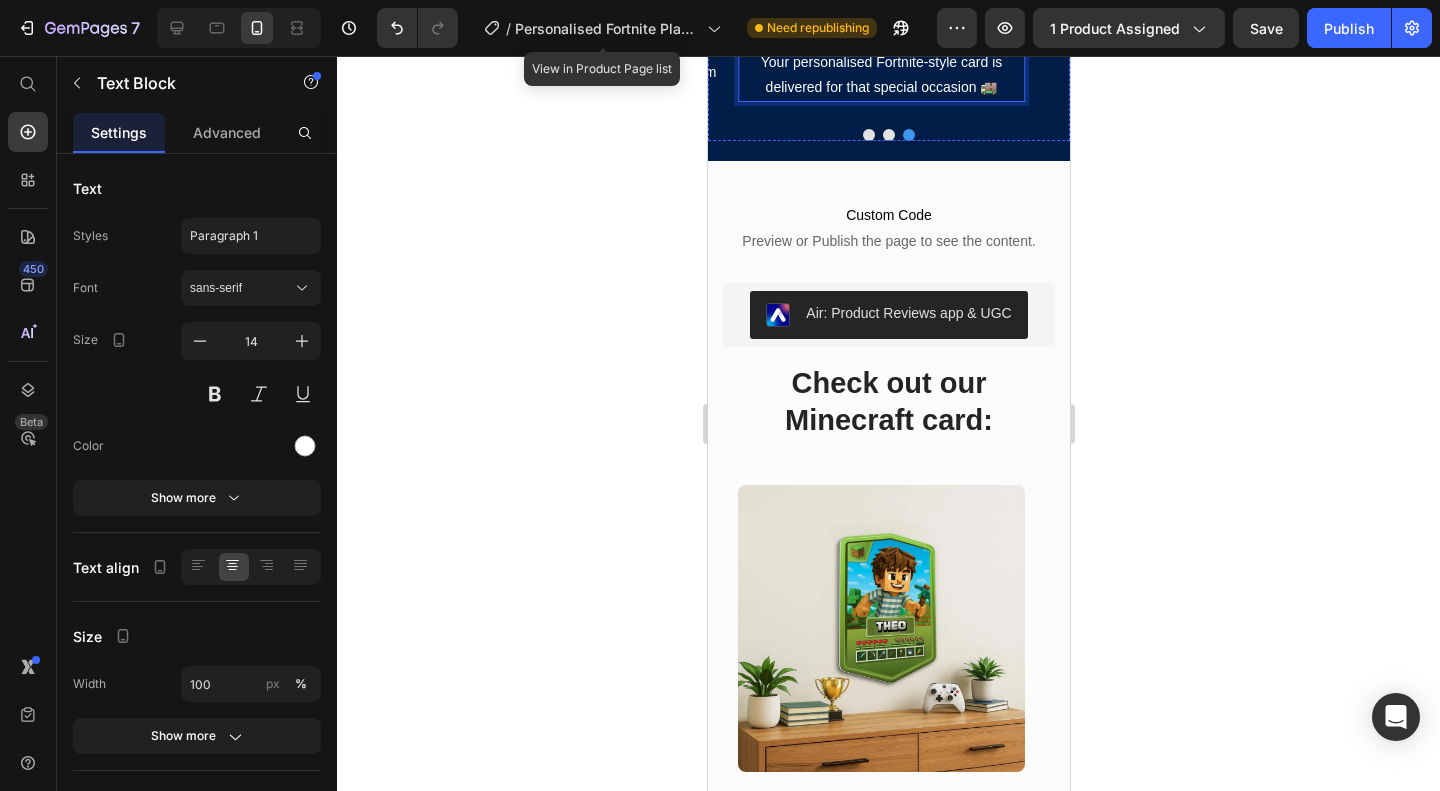 click on "3. You receive an awesome card" at bounding box center (880, 13) 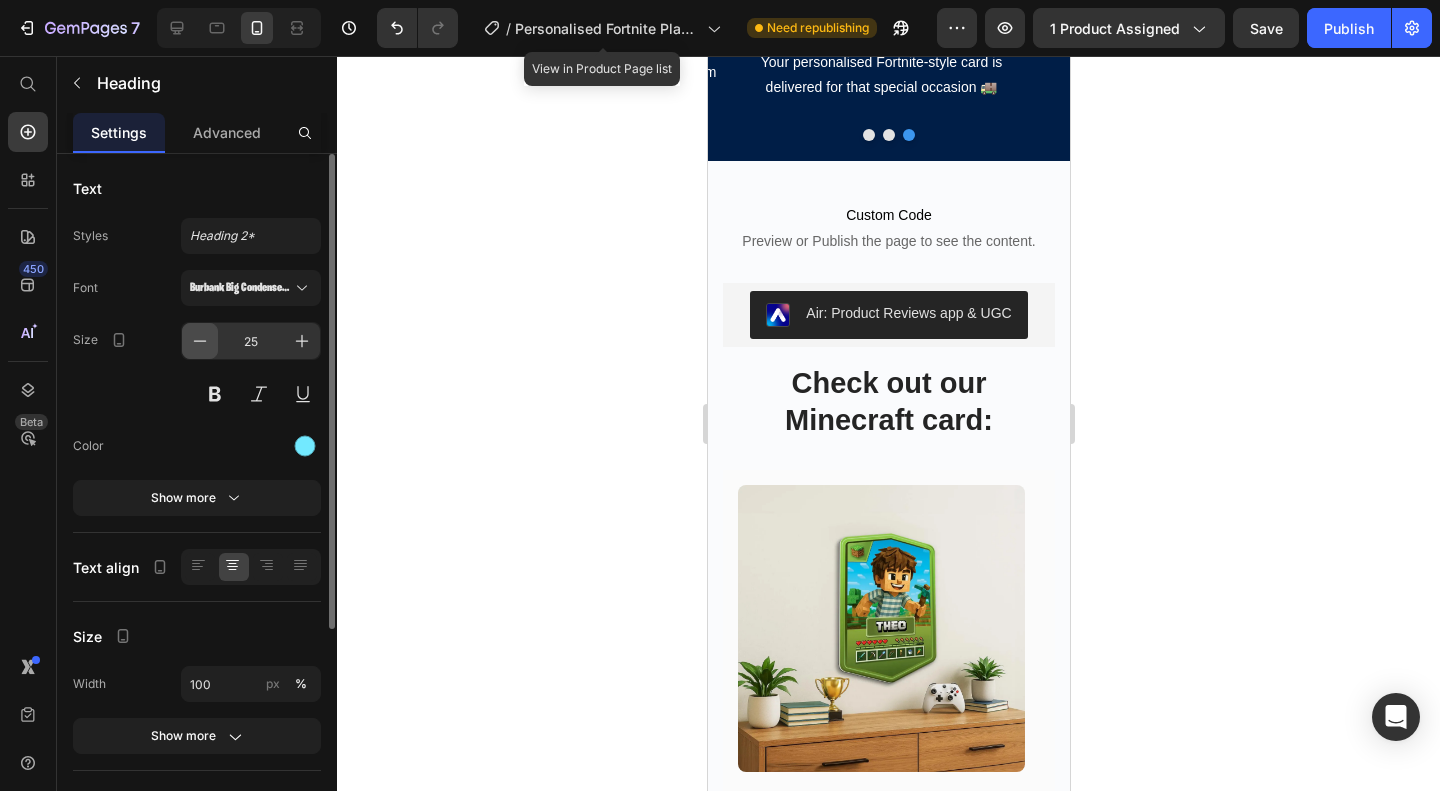 click 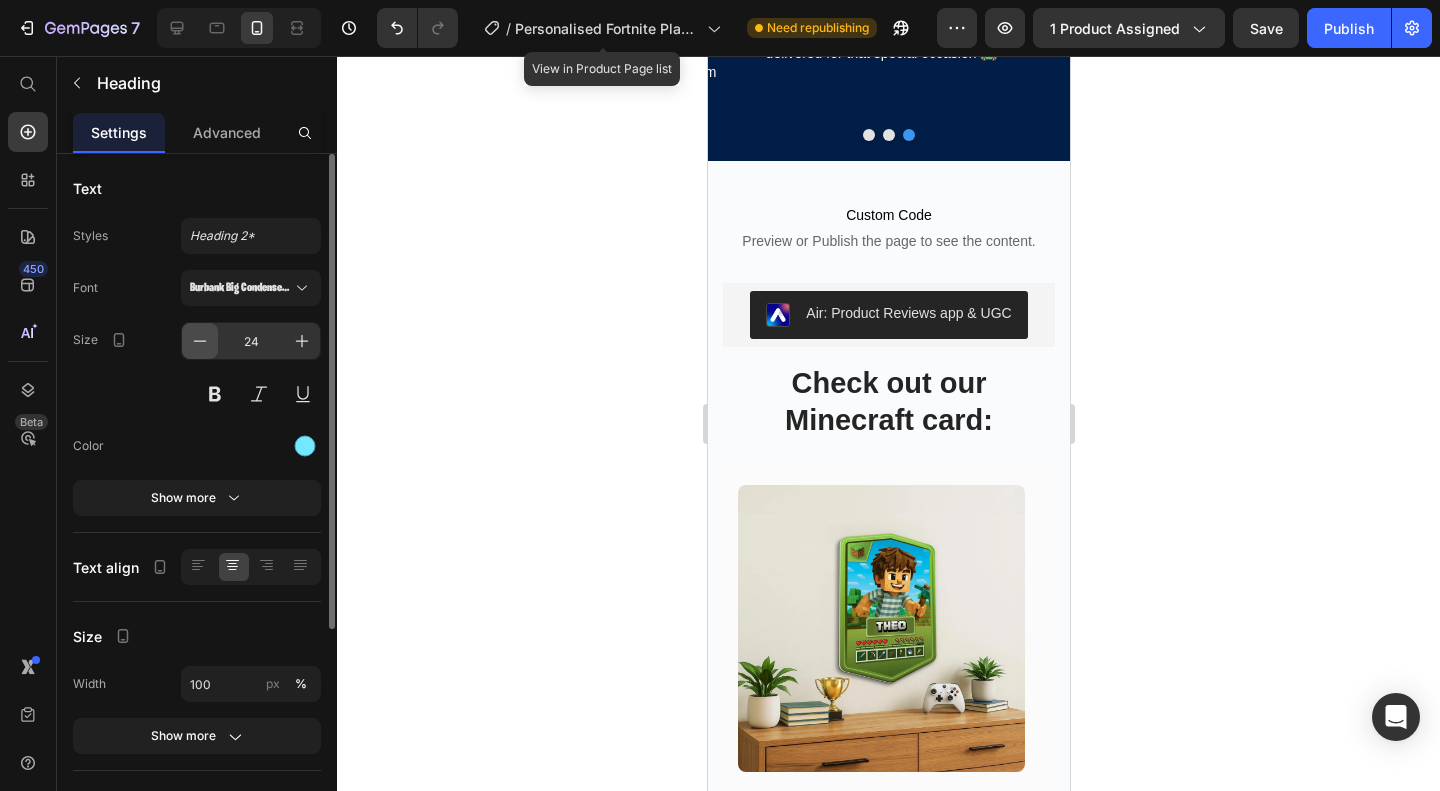 click 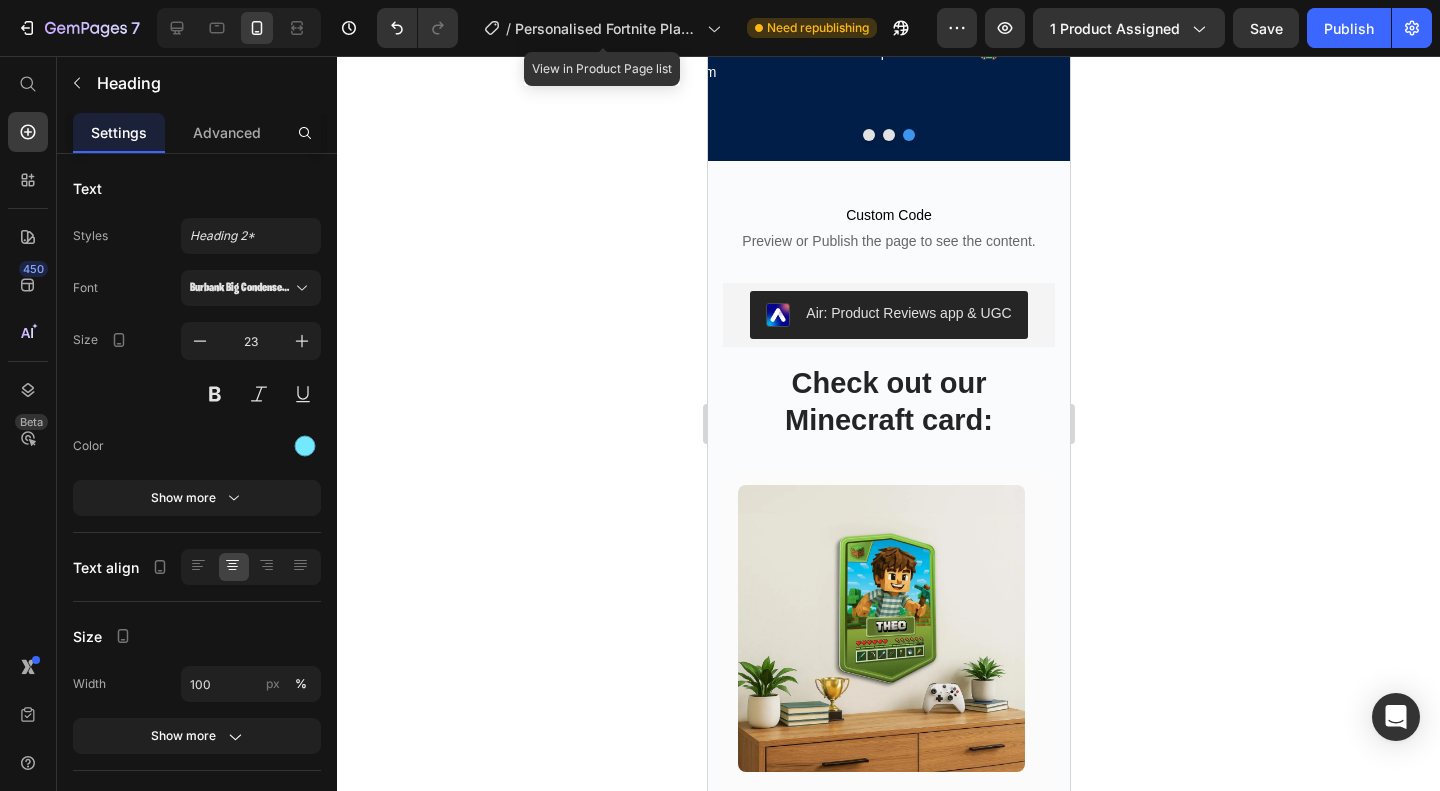 click 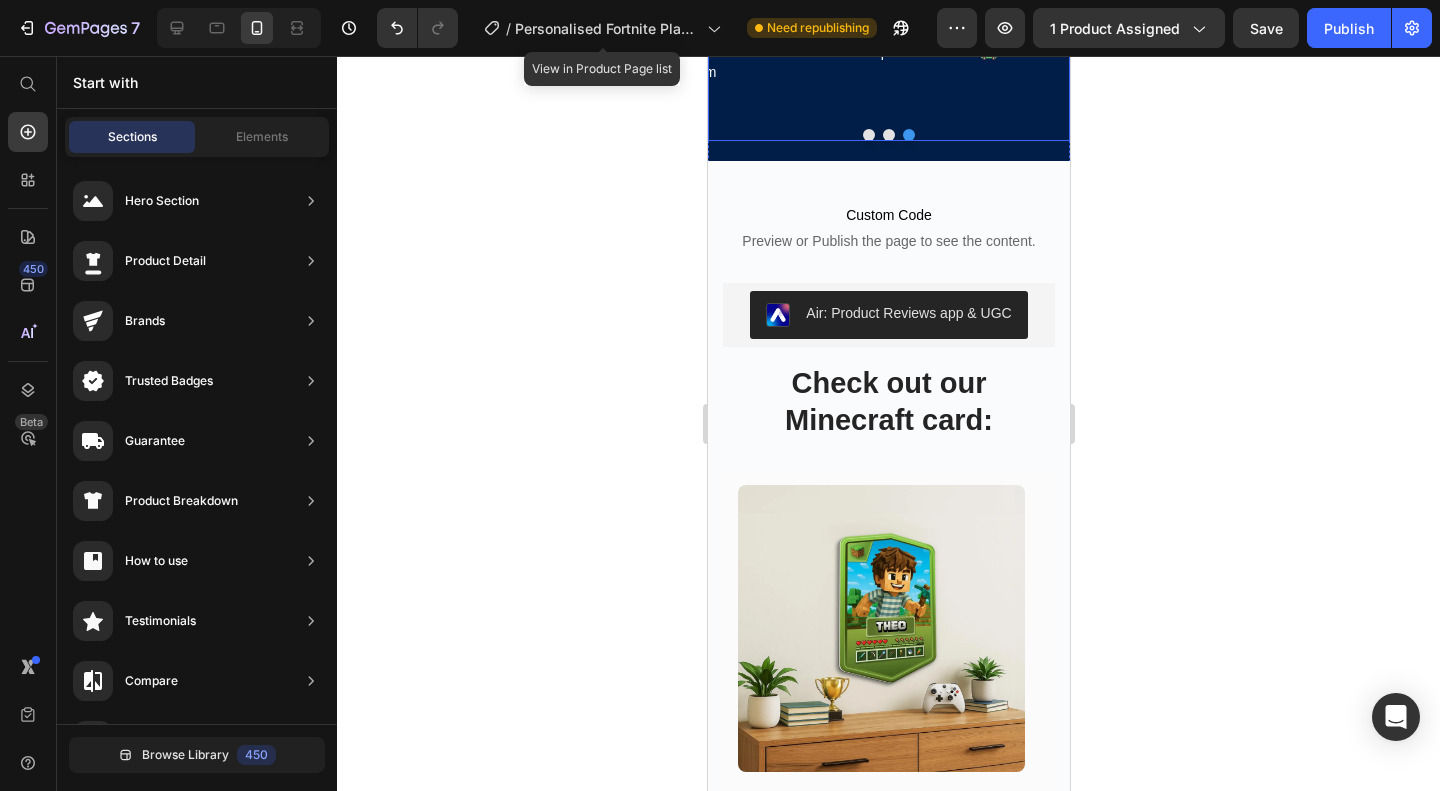 click at bounding box center (888, 135) 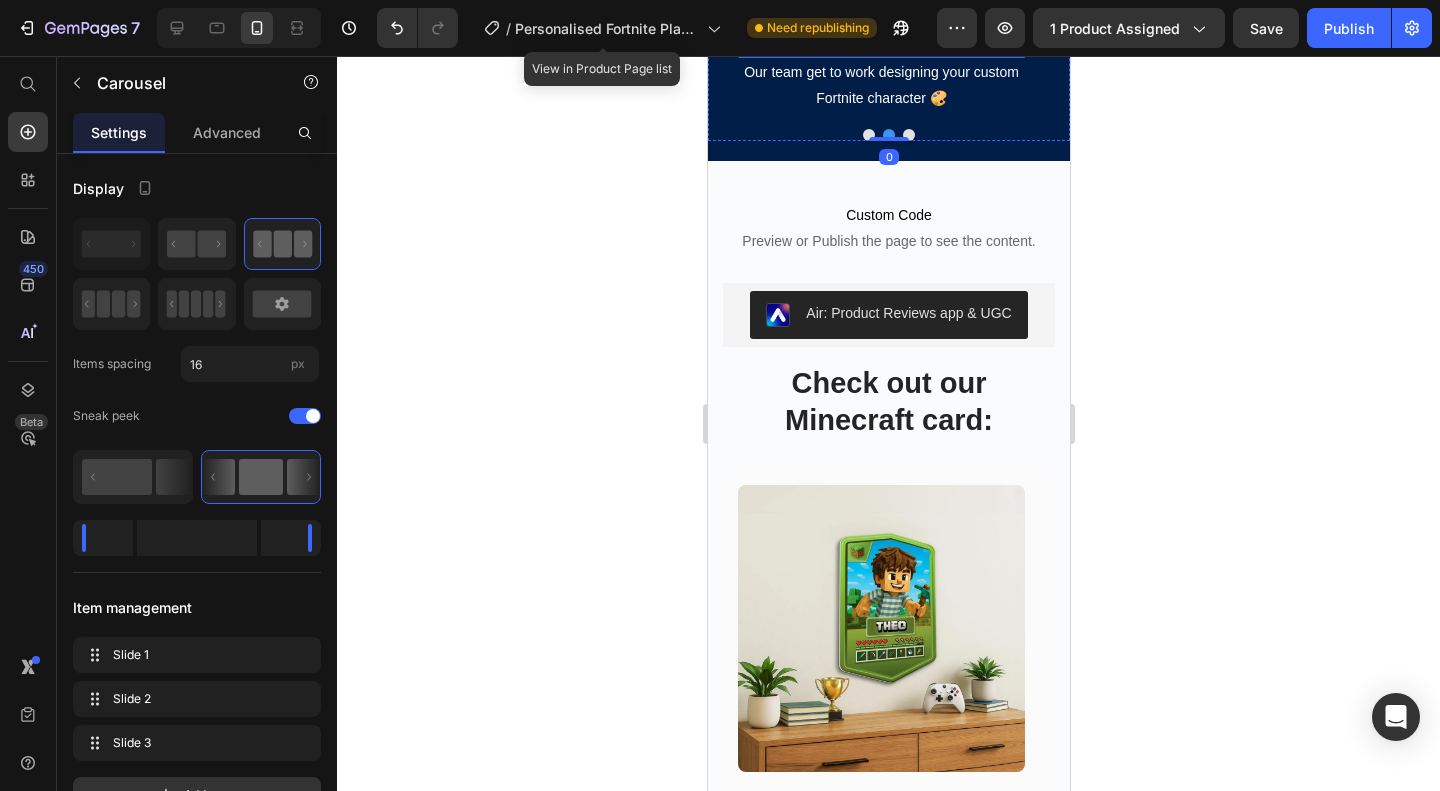 click on "2. We design your character" at bounding box center (880, 18) 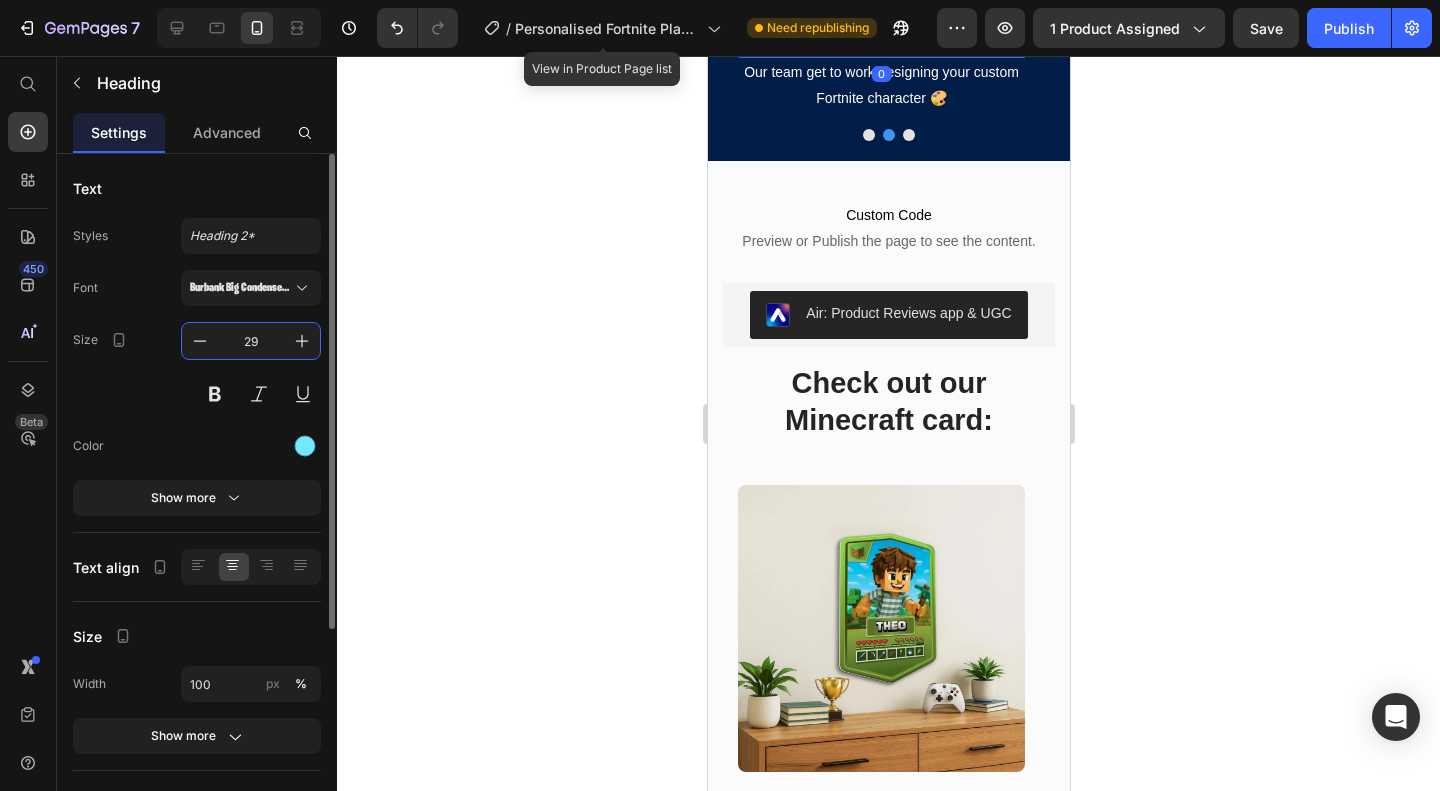 click on "29" at bounding box center (251, 341) 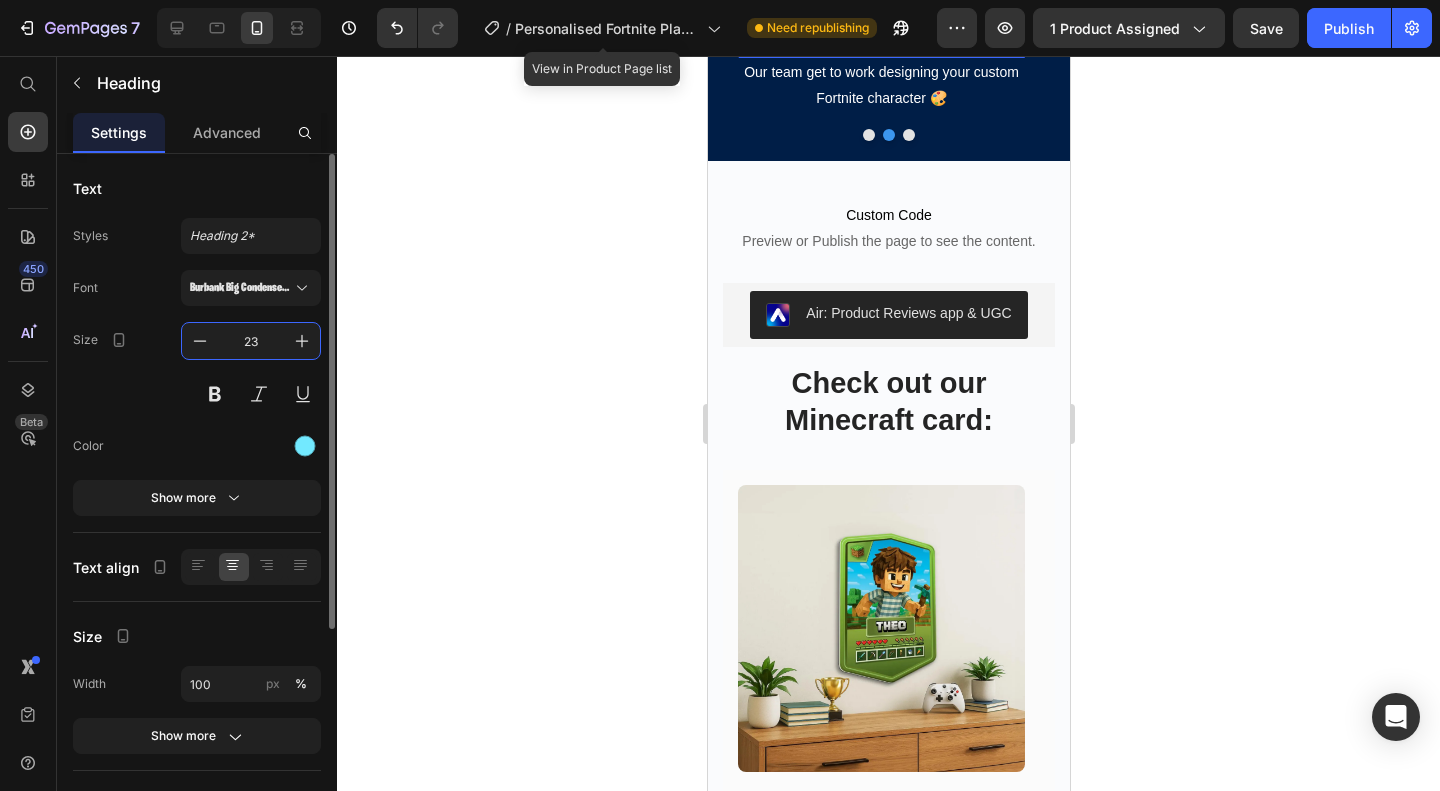 scroll, scrollTop: 2432, scrollLeft: 0, axis: vertical 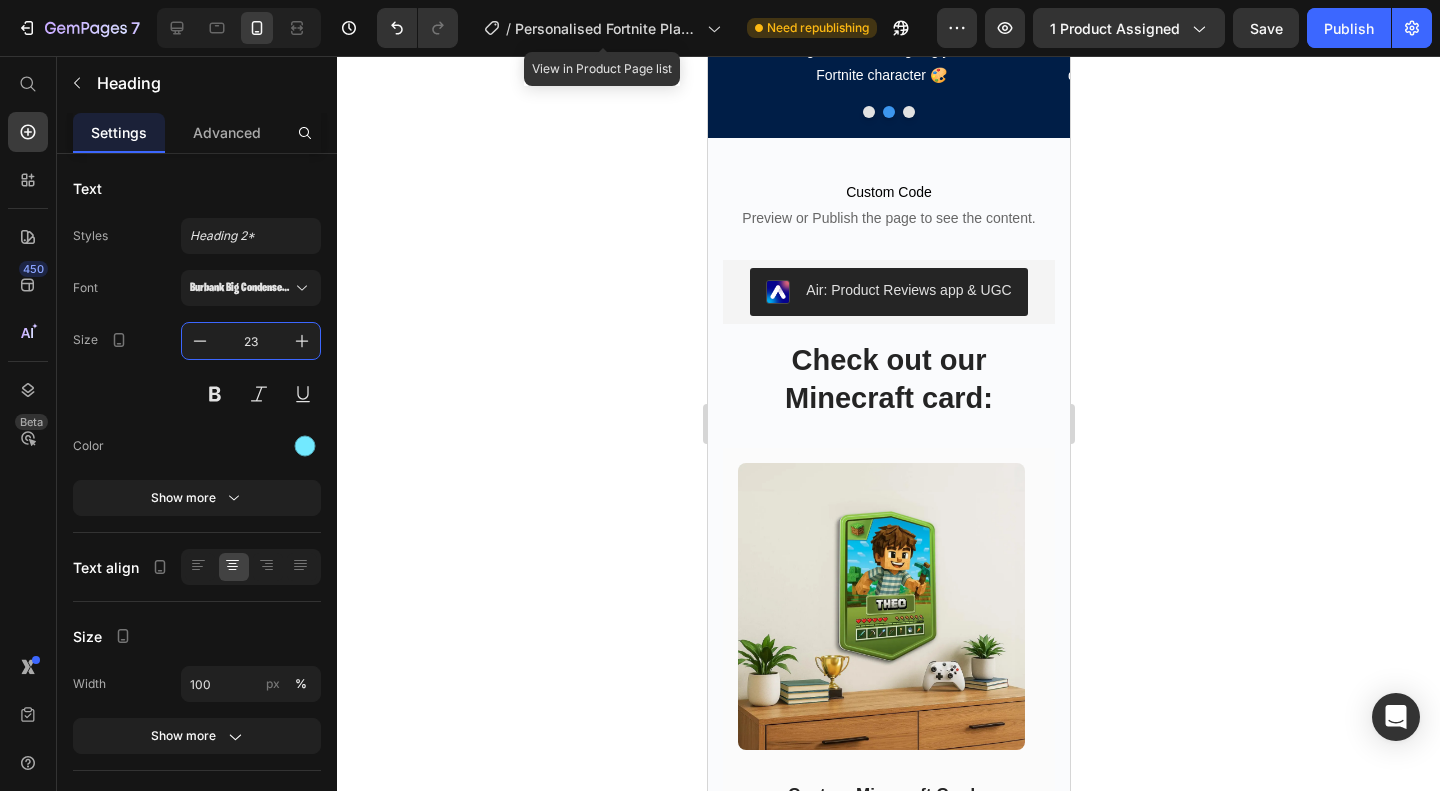 type on "23" 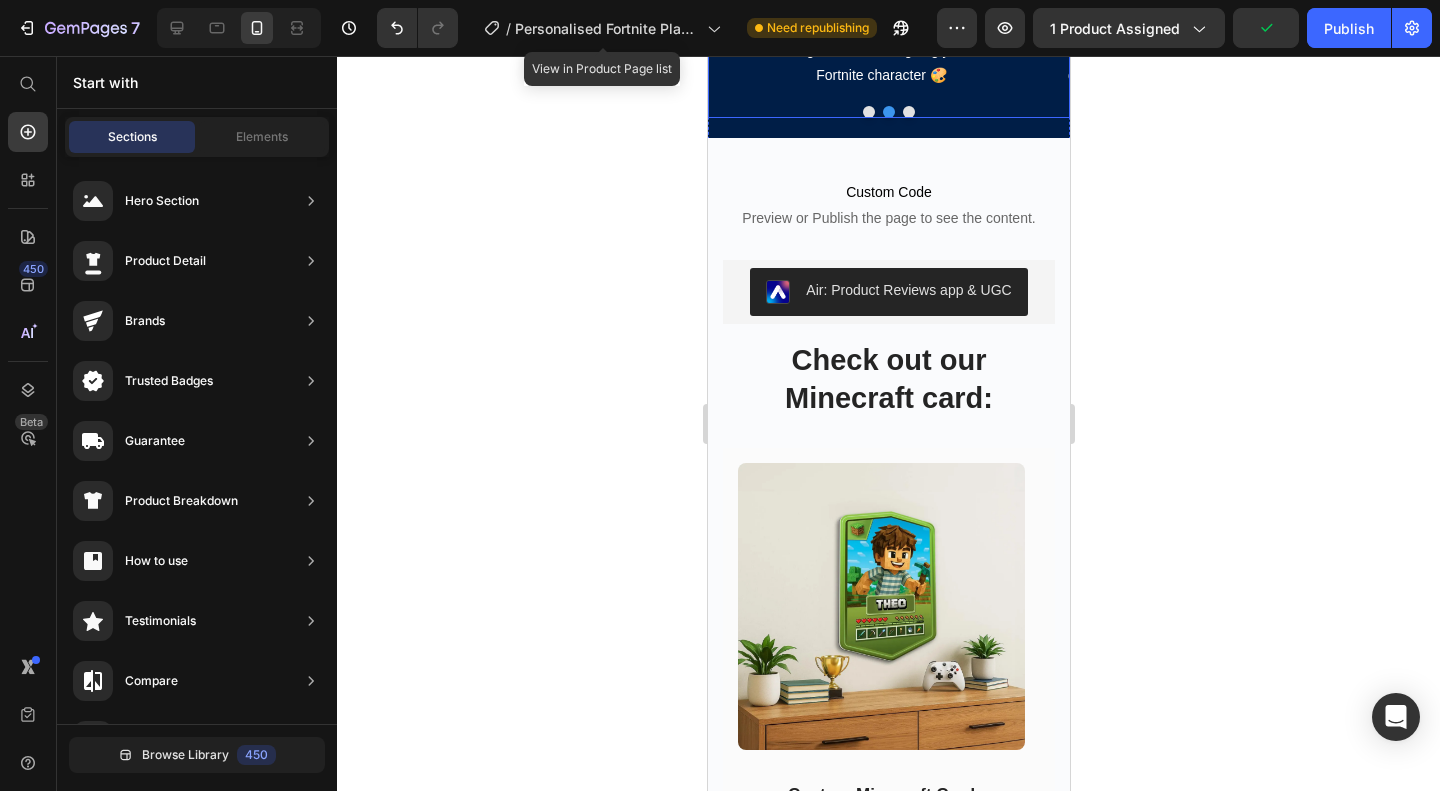 click at bounding box center [868, 112] 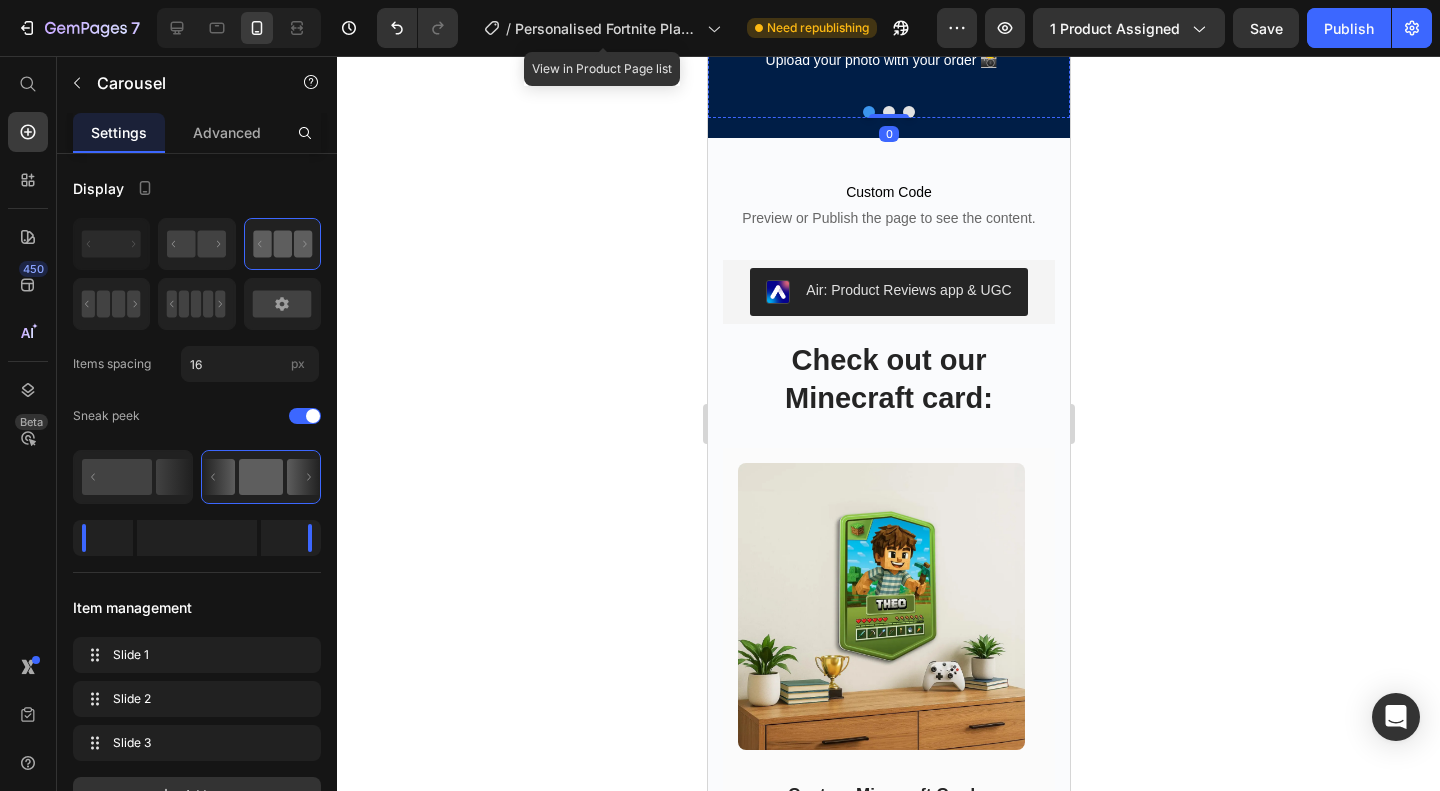 click on "1. Send us your photo" at bounding box center (880, 24) 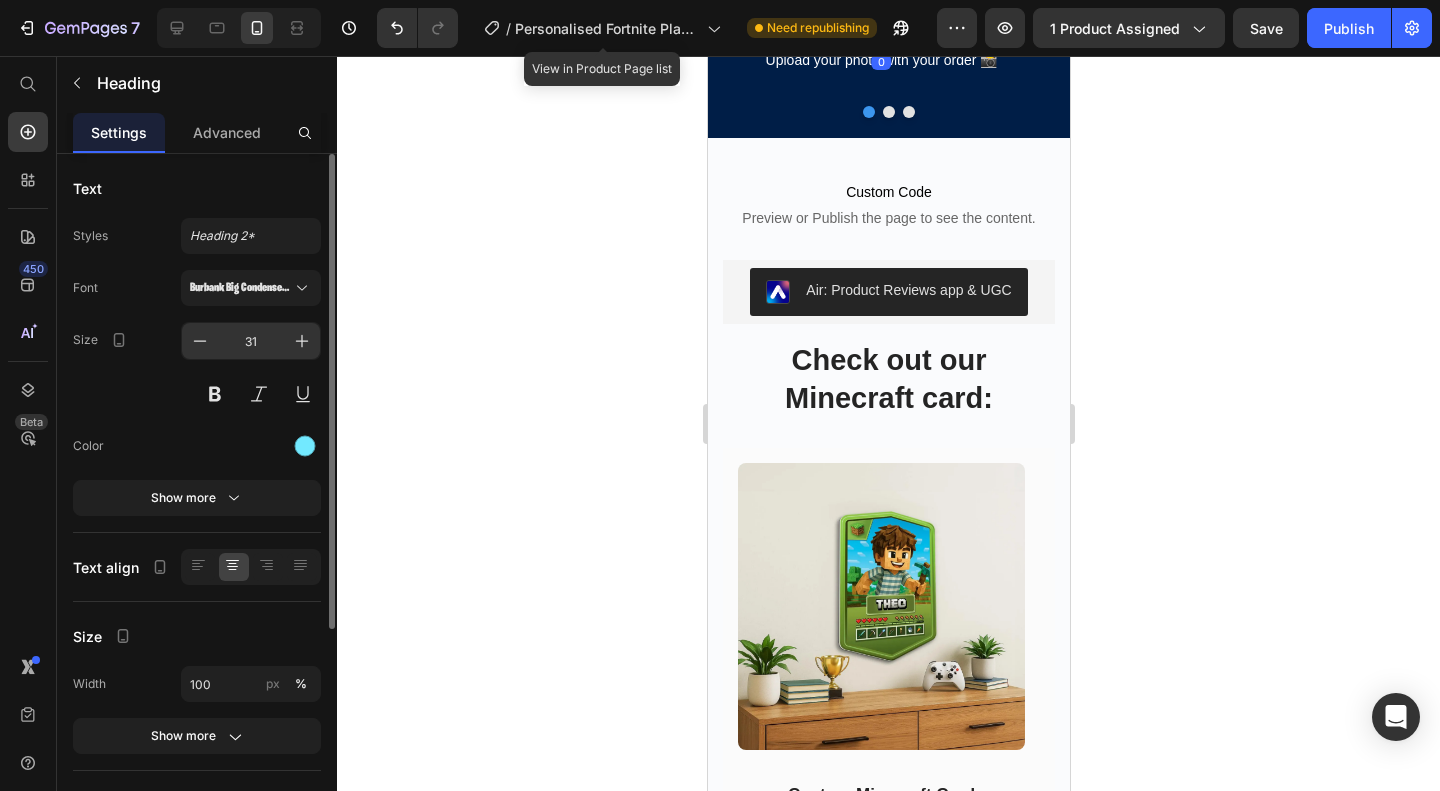 click on "31" at bounding box center (251, 341) 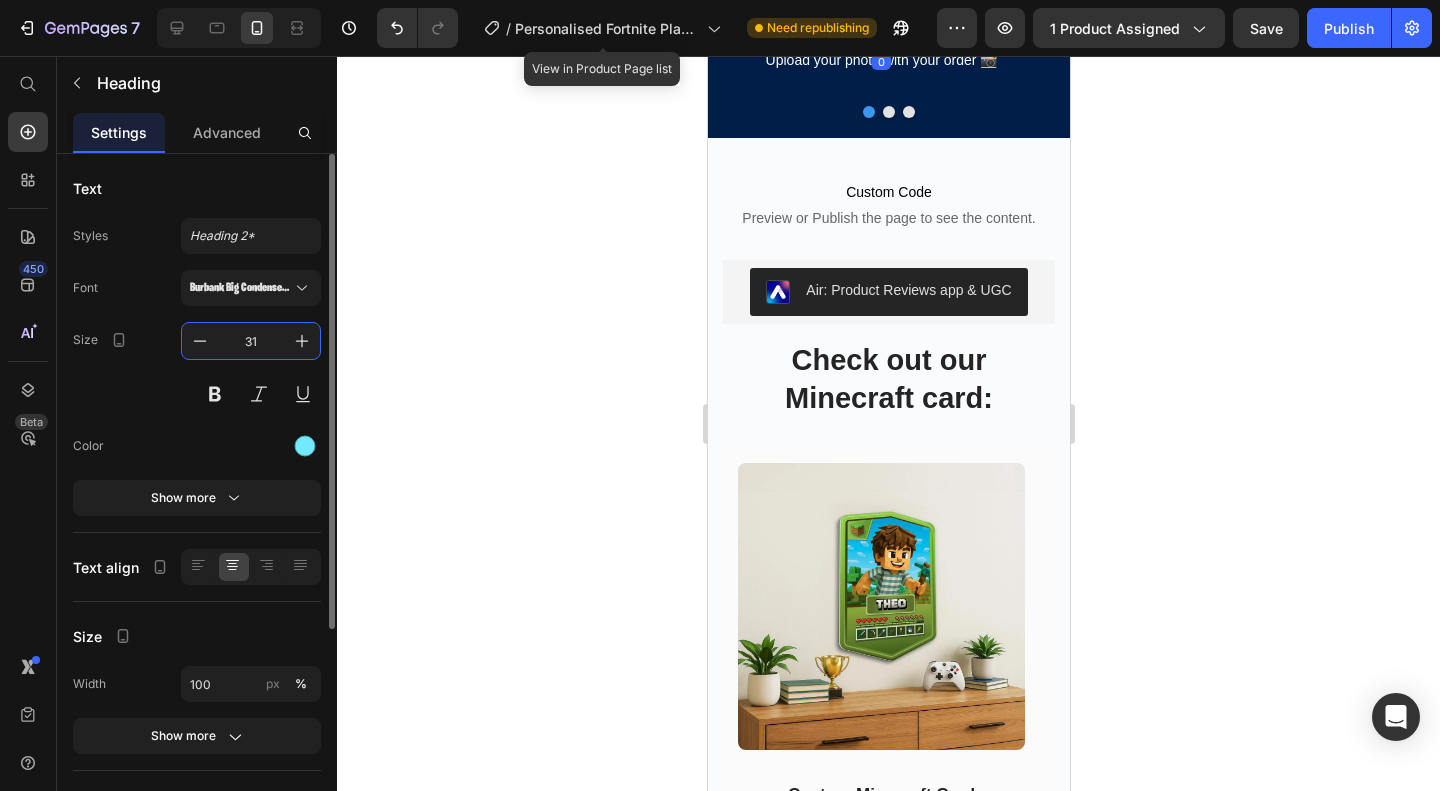click on "31" at bounding box center (251, 341) 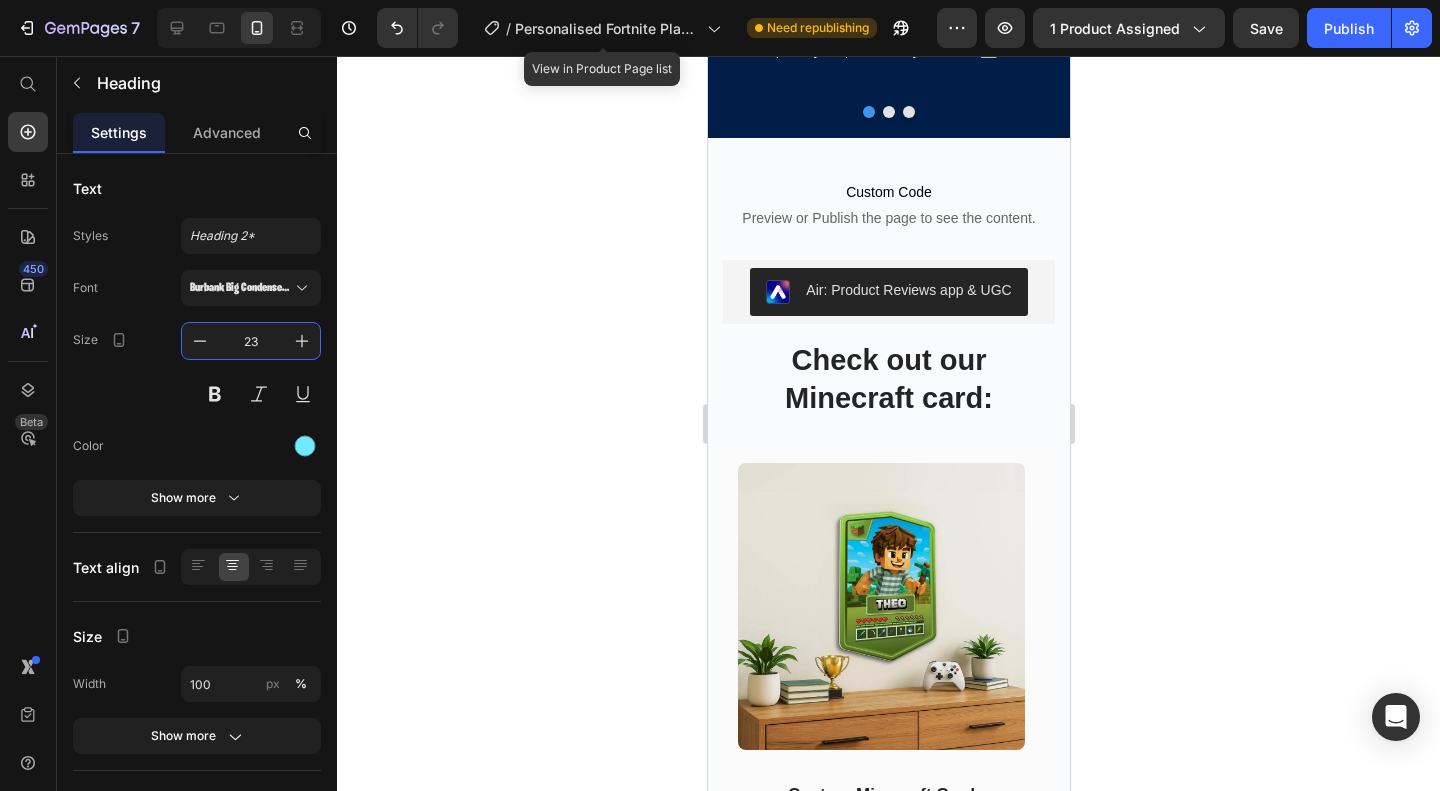 type on "23" 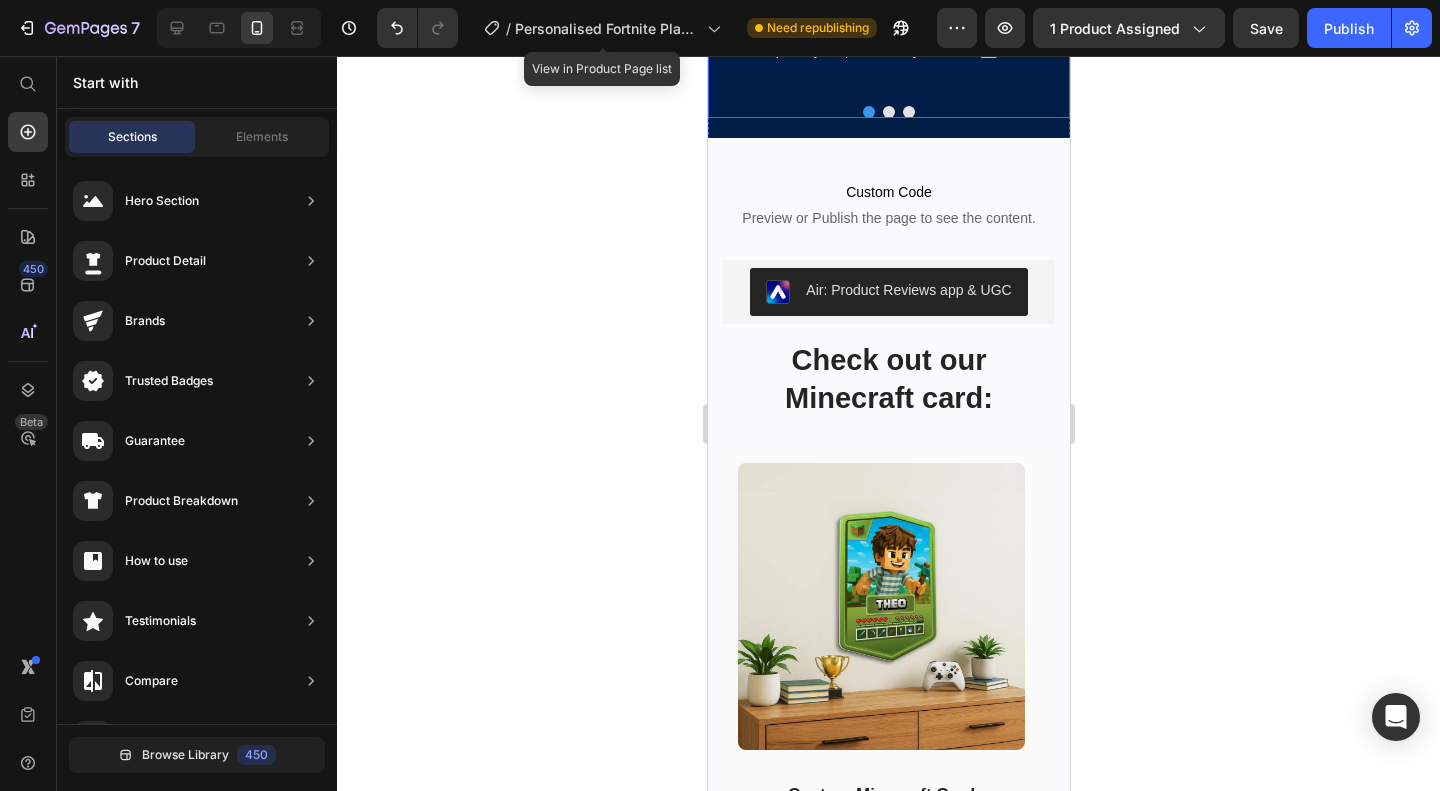 click at bounding box center (888, 112) 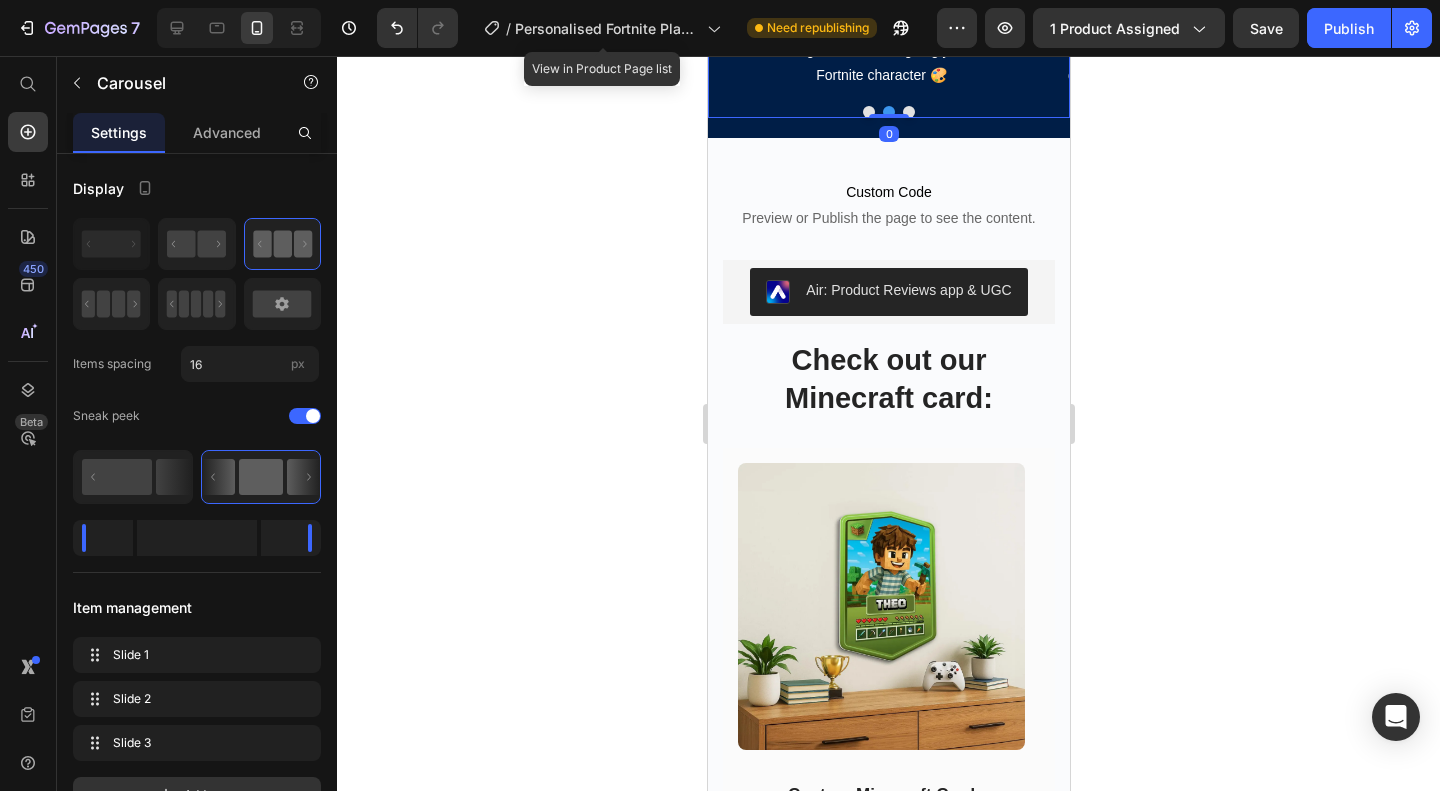 click at bounding box center [908, 112] 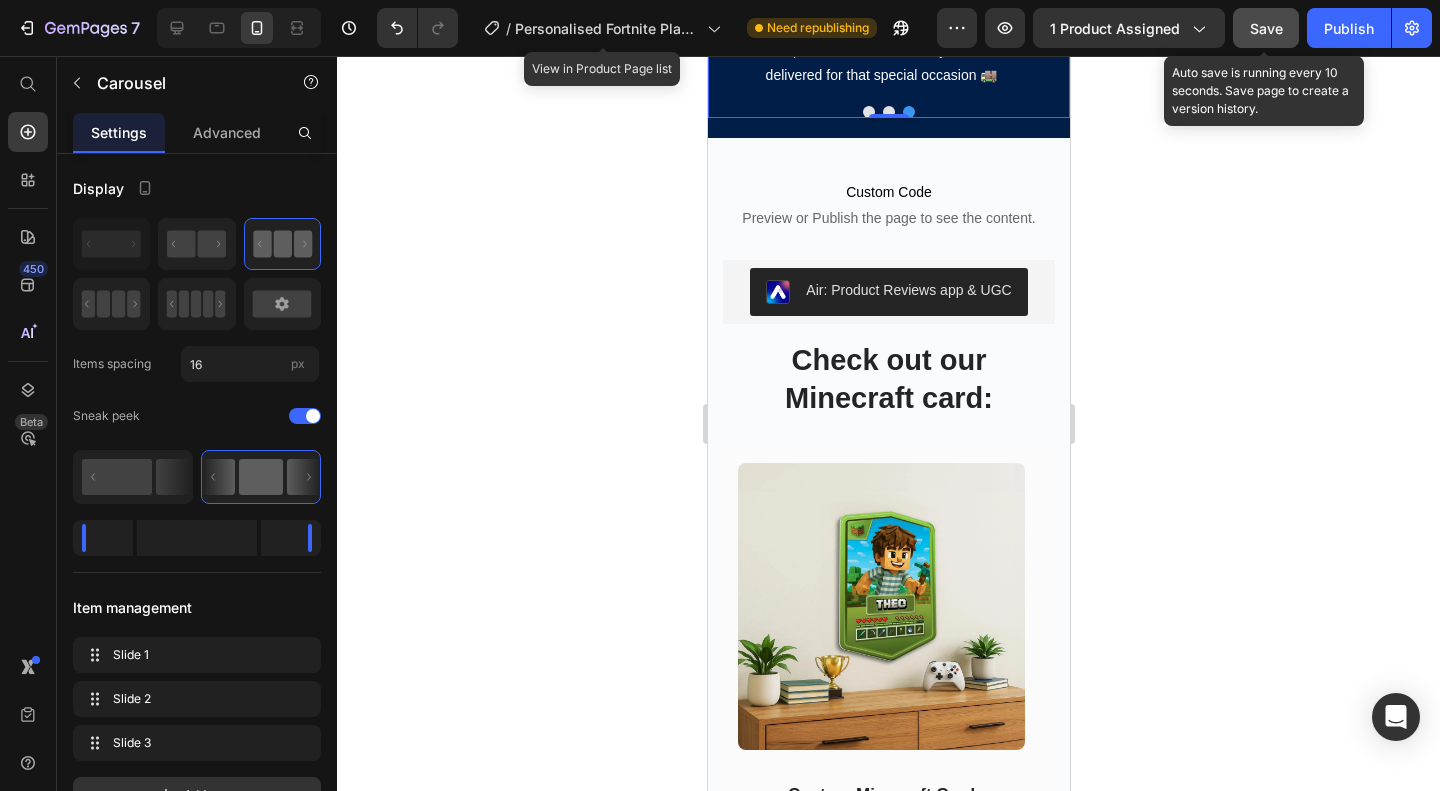 click on "Save" at bounding box center (1266, 28) 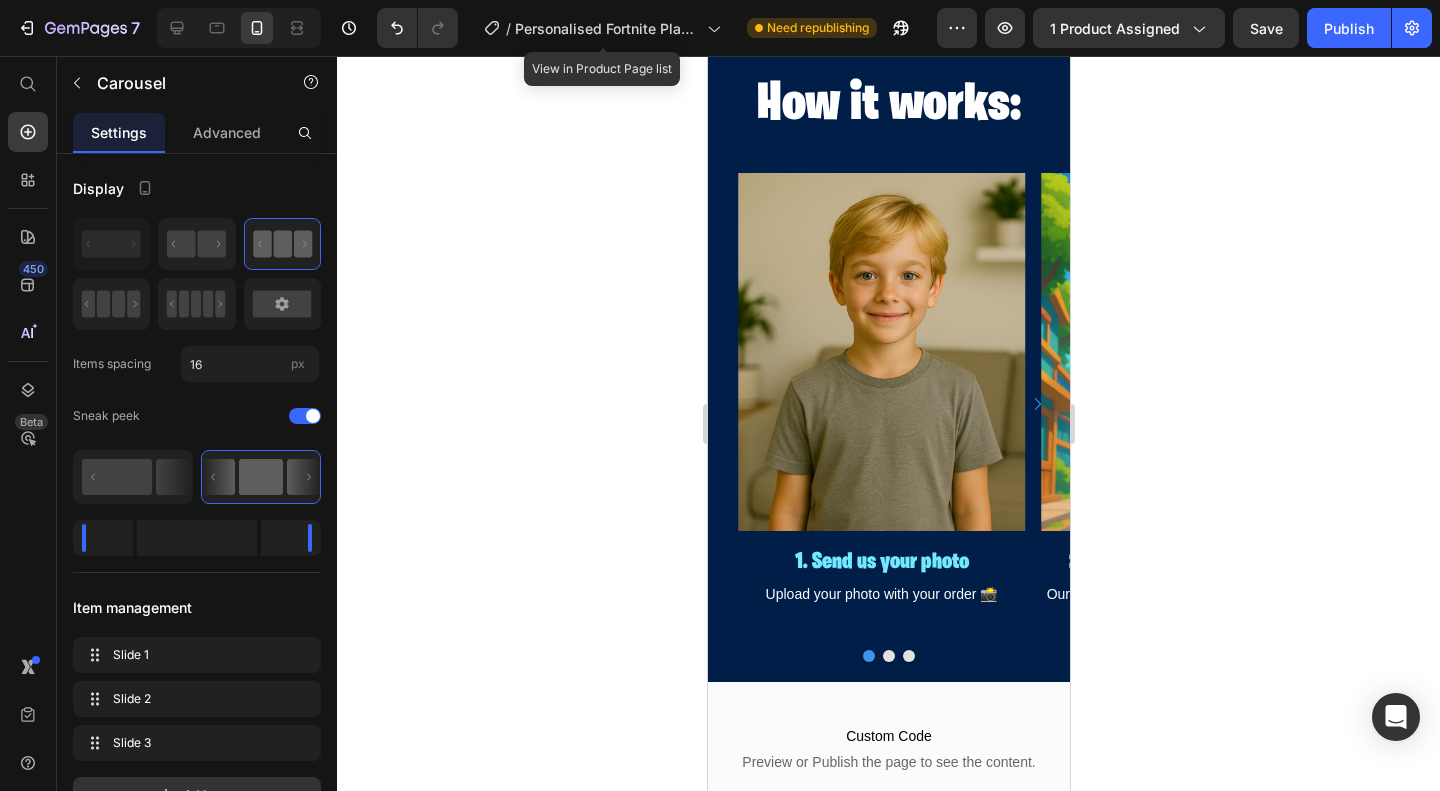 scroll, scrollTop: 2453, scrollLeft: 0, axis: vertical 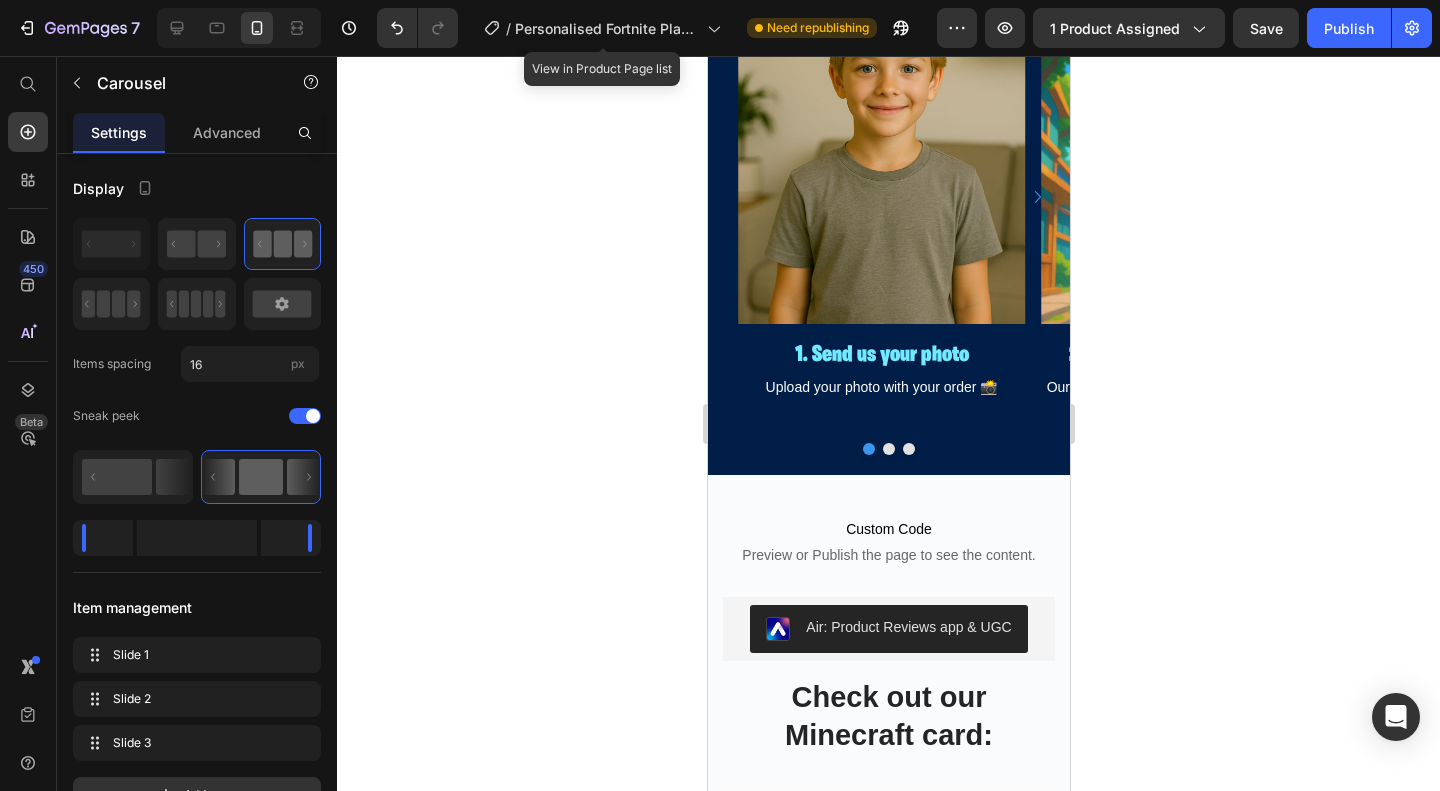 click at bounding box center [888, 449] 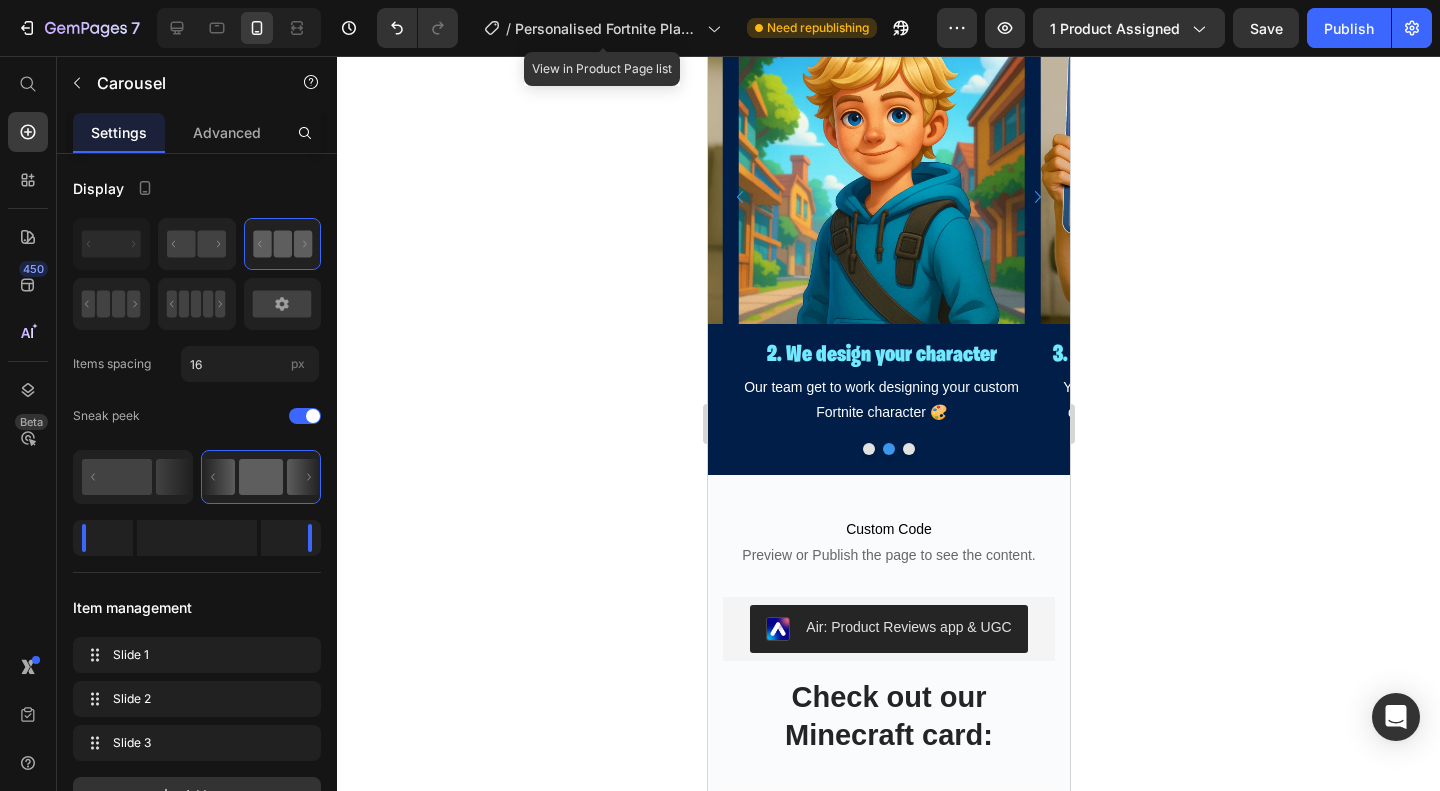click at bounding box center (908, 449) 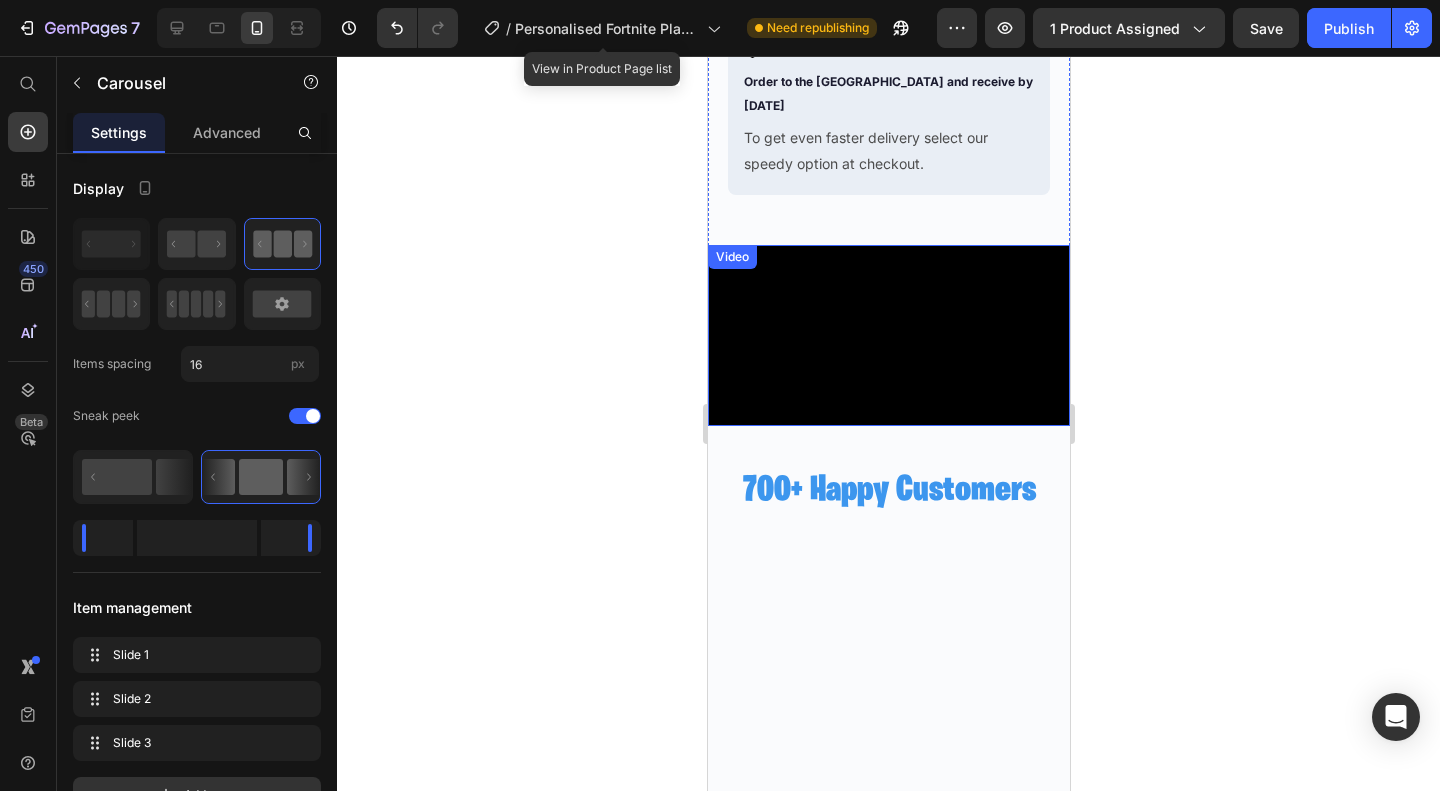 scroll, scrollTop: 1386, scrollLeft: 0, axis: vertical 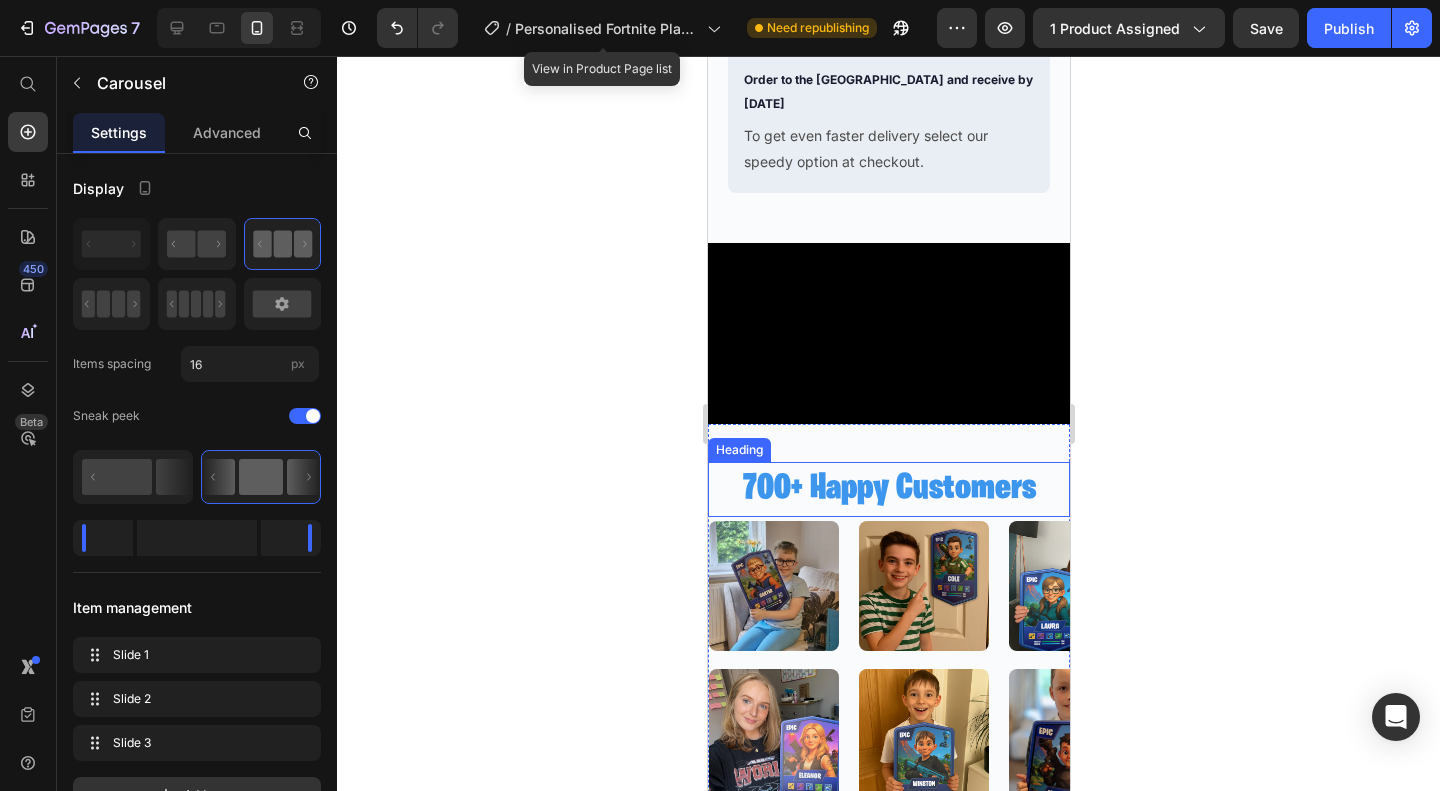 click on "700+ Happy Customers" at bounding box center (888, 489) 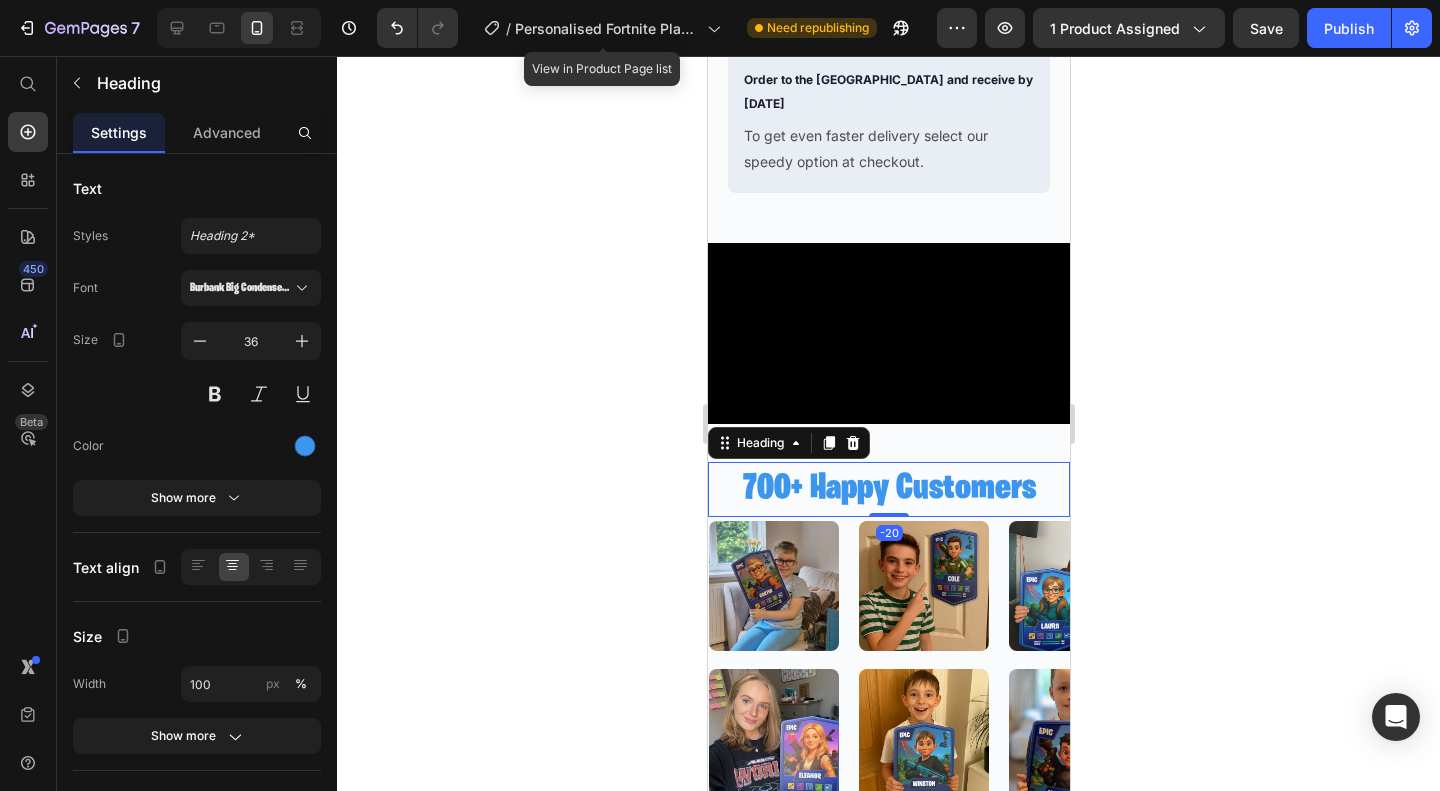 click 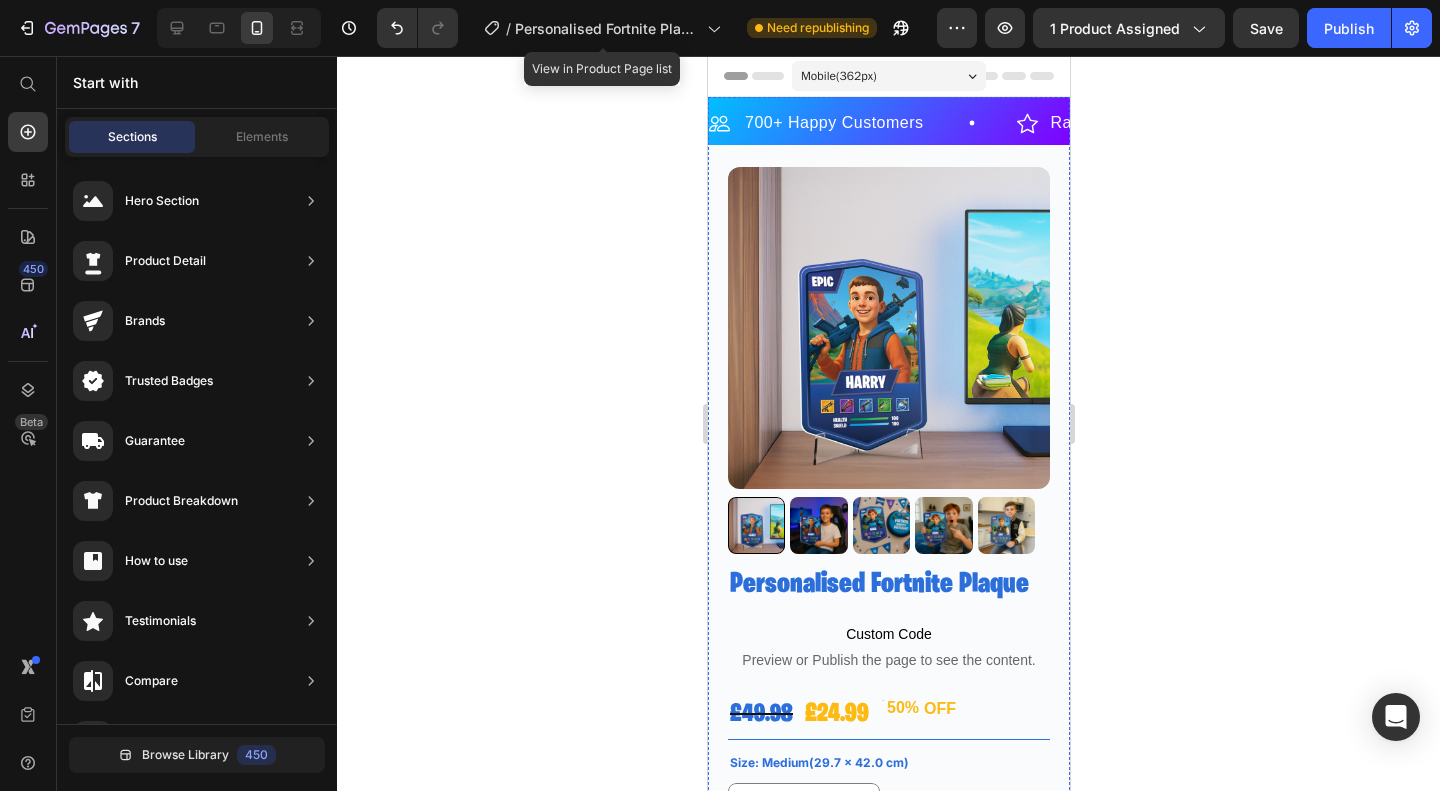 scroll, scrollTop: 125, scrollLeft: 0, axis: vertical 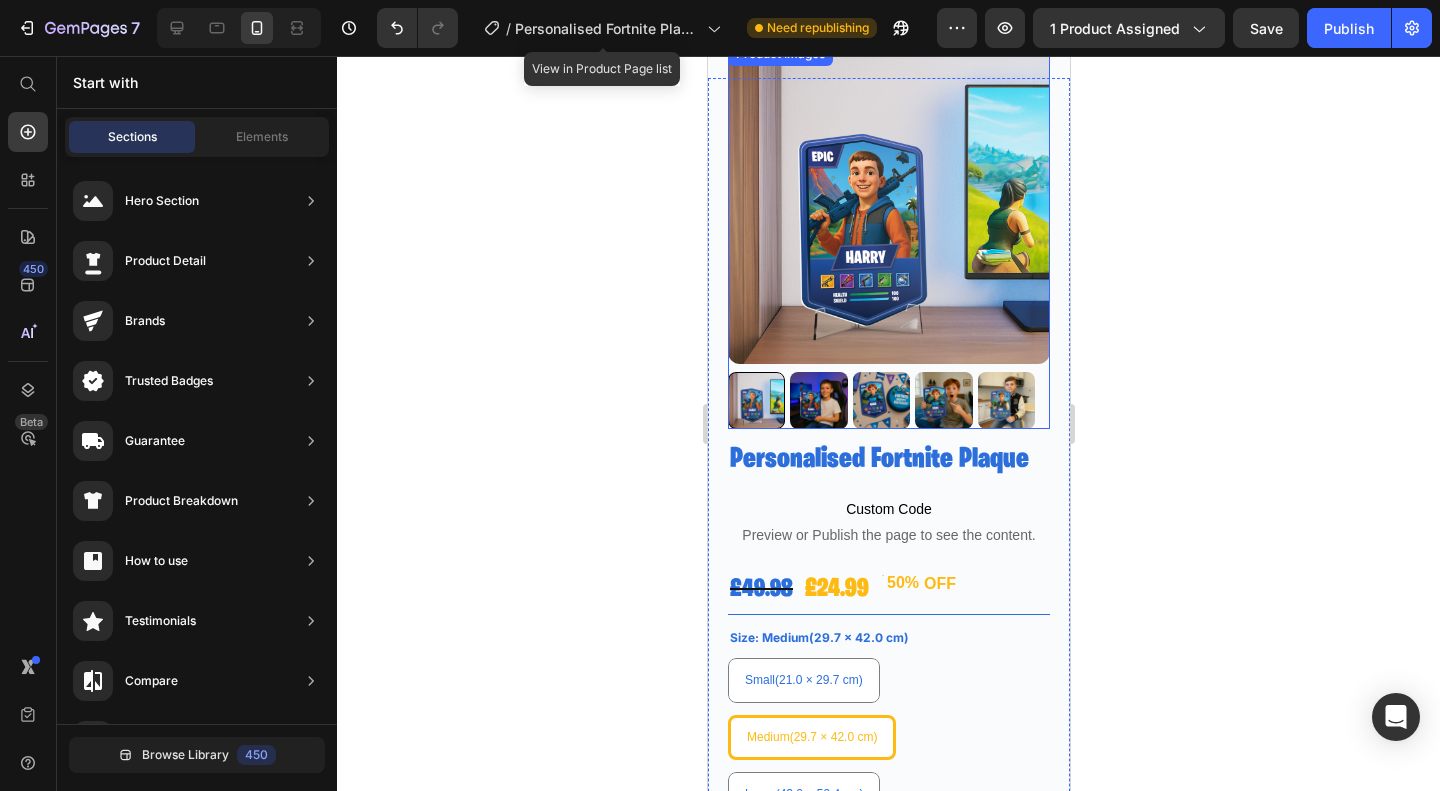 click at bounding box center (817, 400) 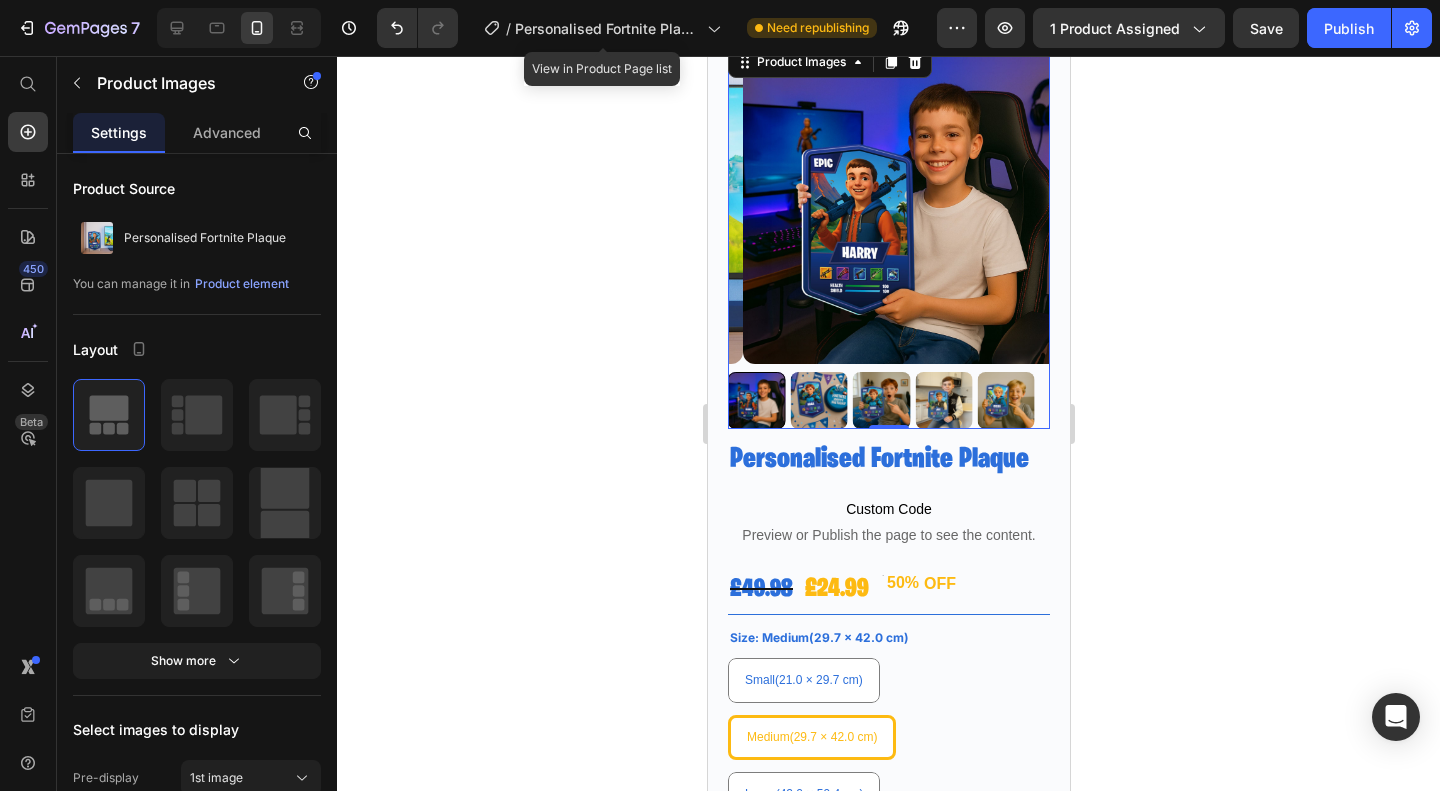 click at bounding box center (880, 400) 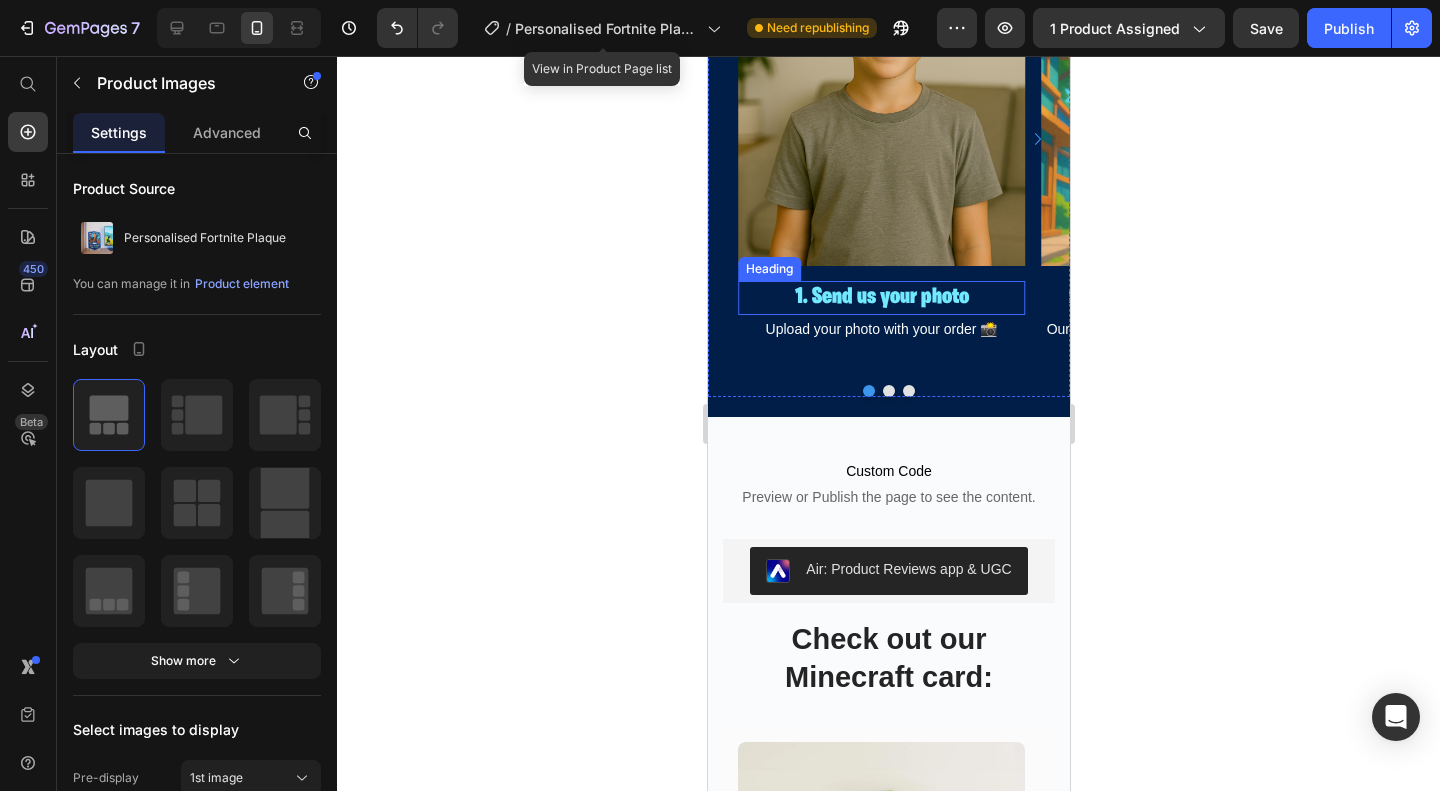 scroll, scrollTop: 2259, scrollLeft: 0, axis: vertical 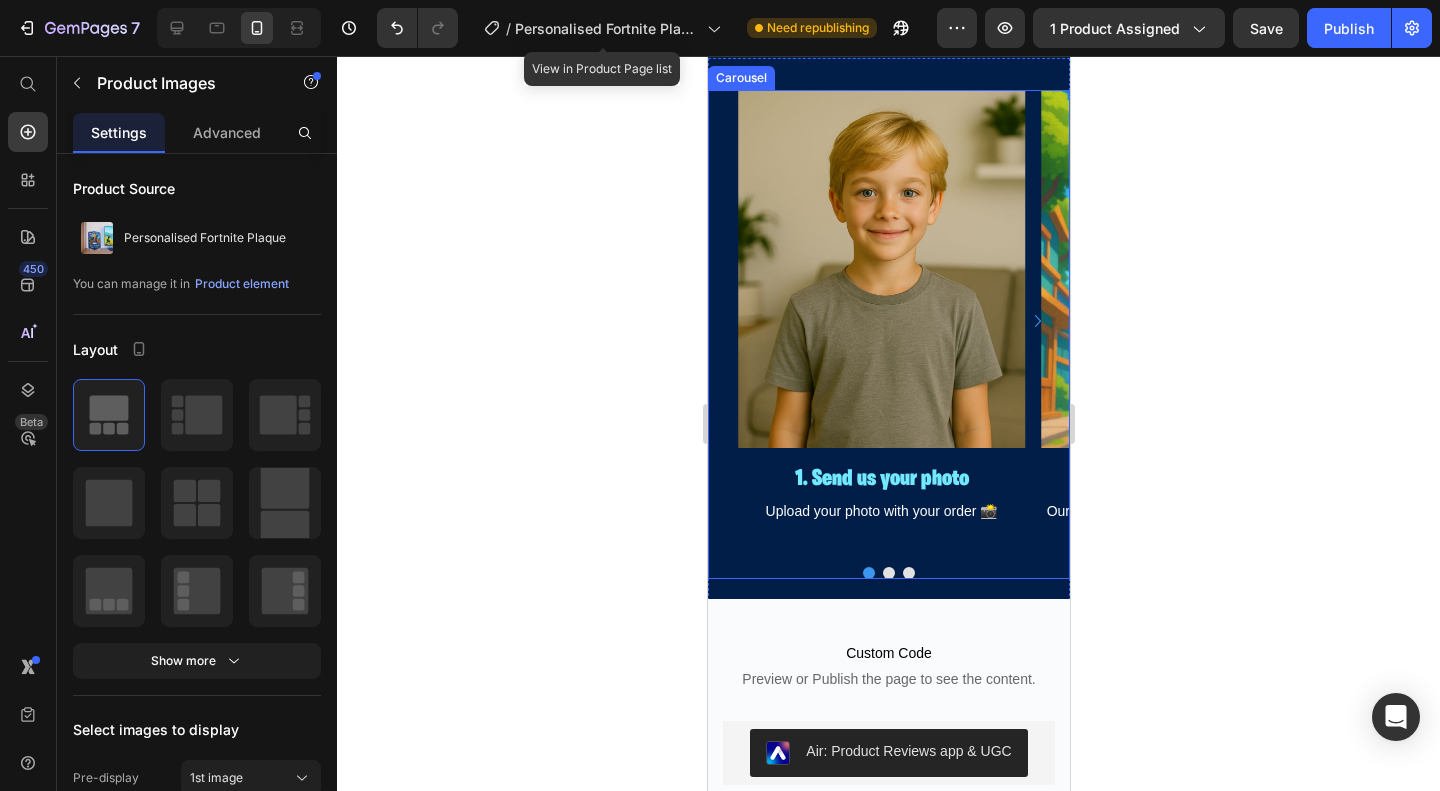 click 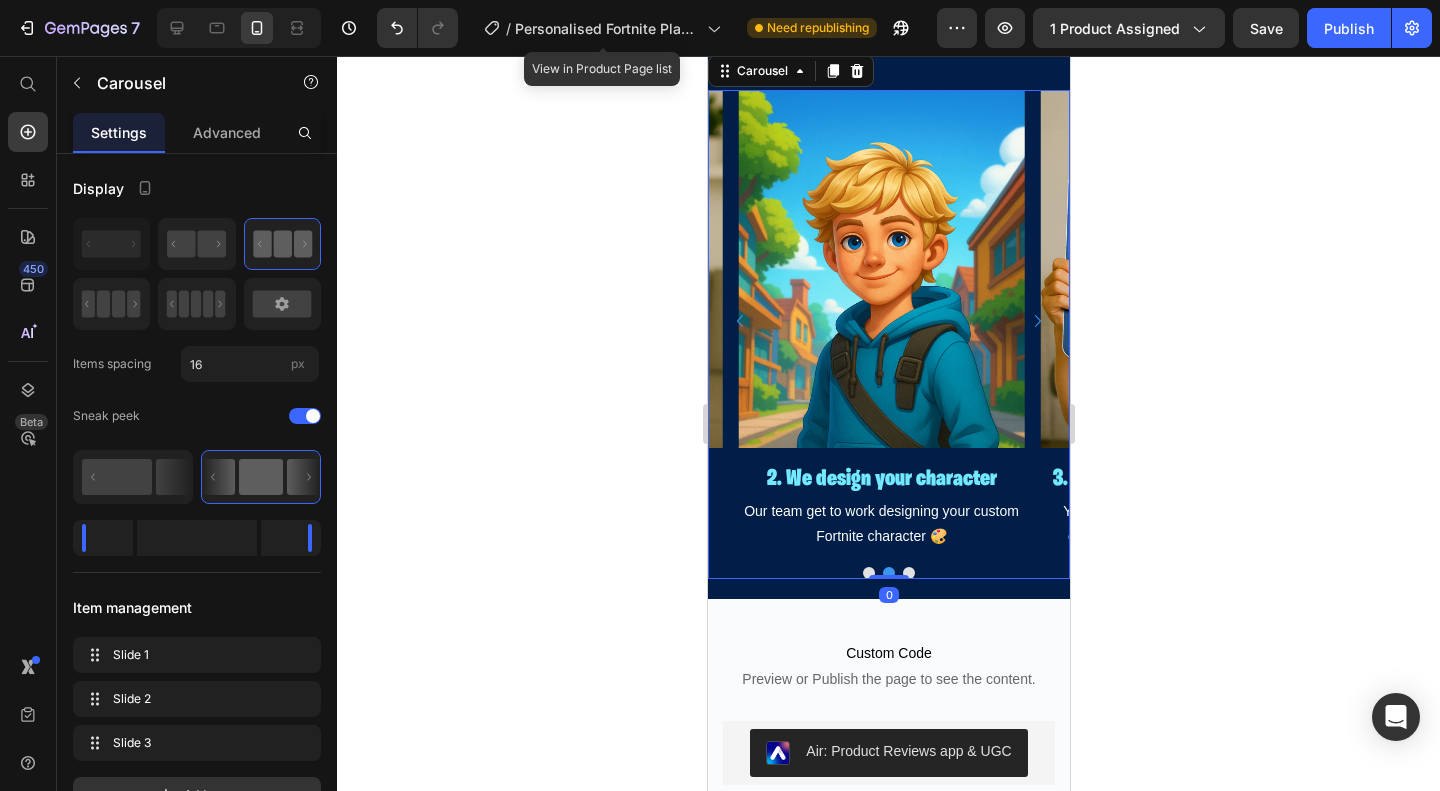 click 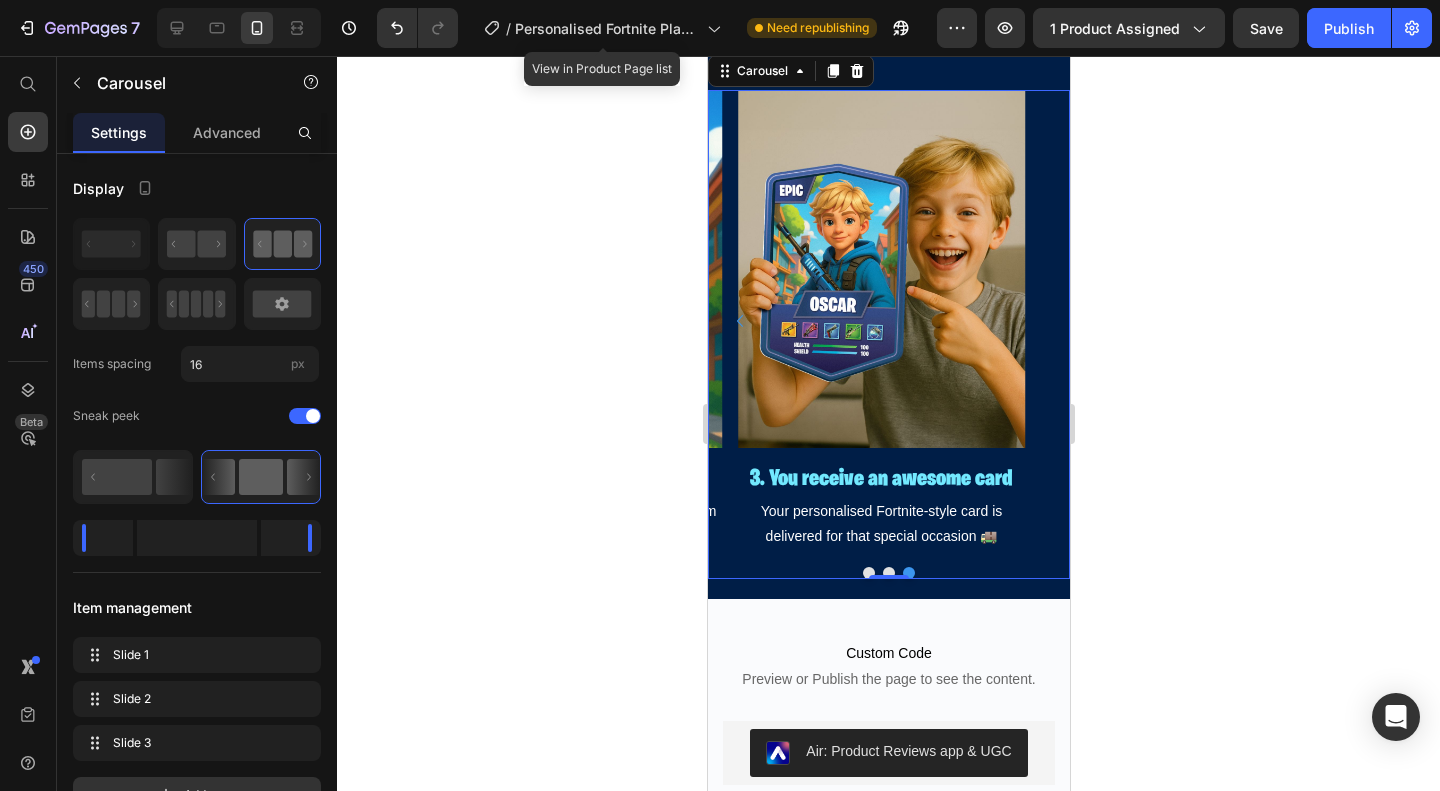 click 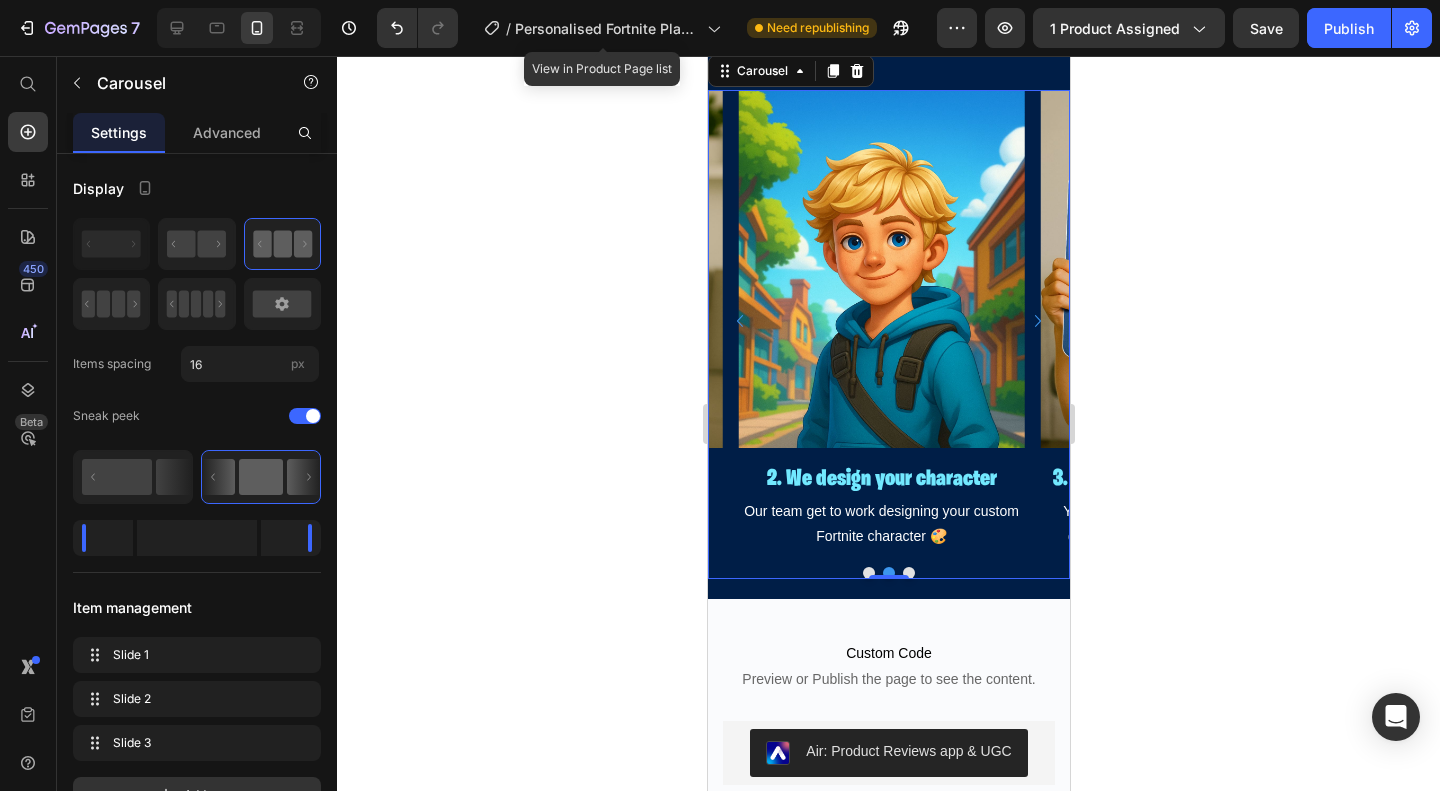click 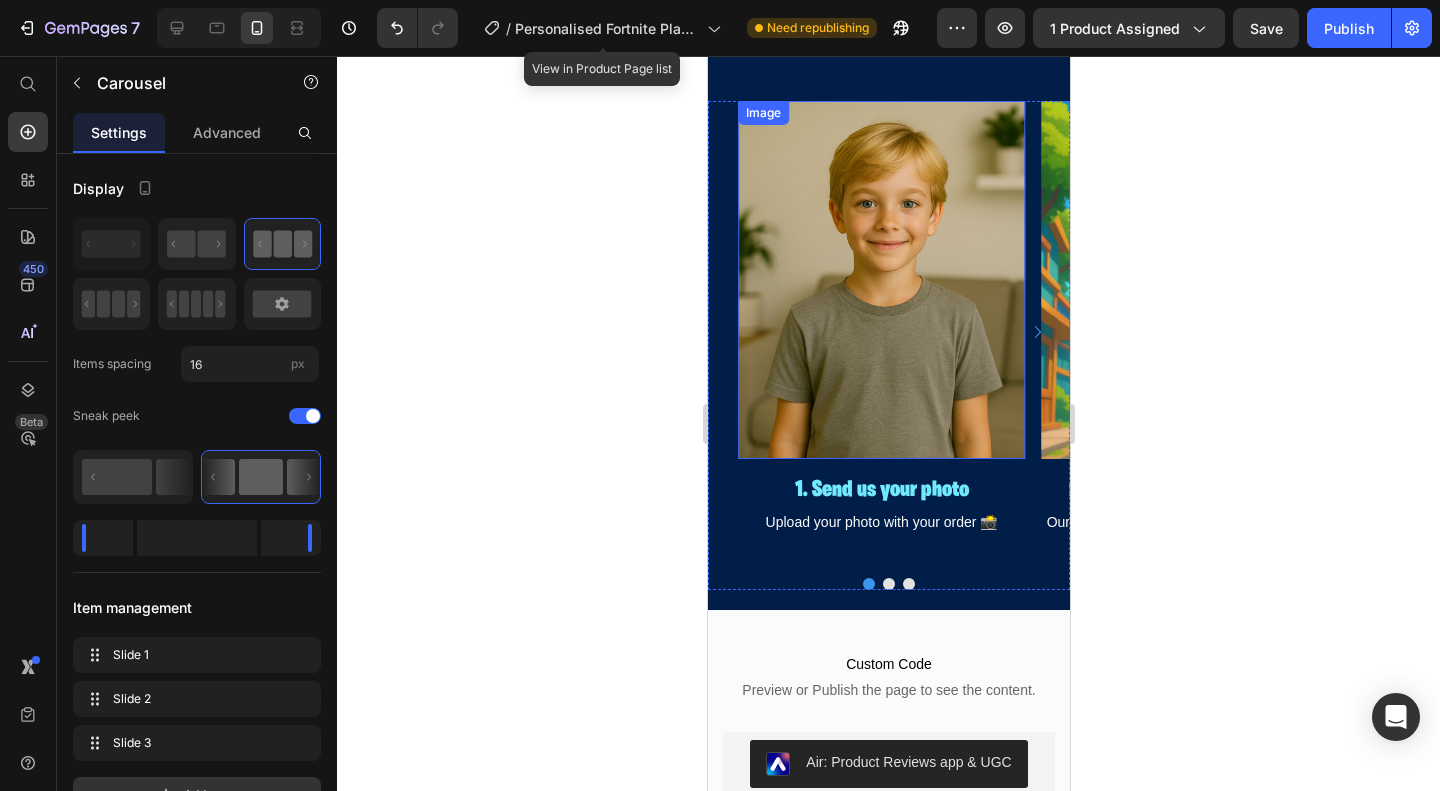 scroll, scrollTop: 2249, scrollLeft: 0, axis: vertical 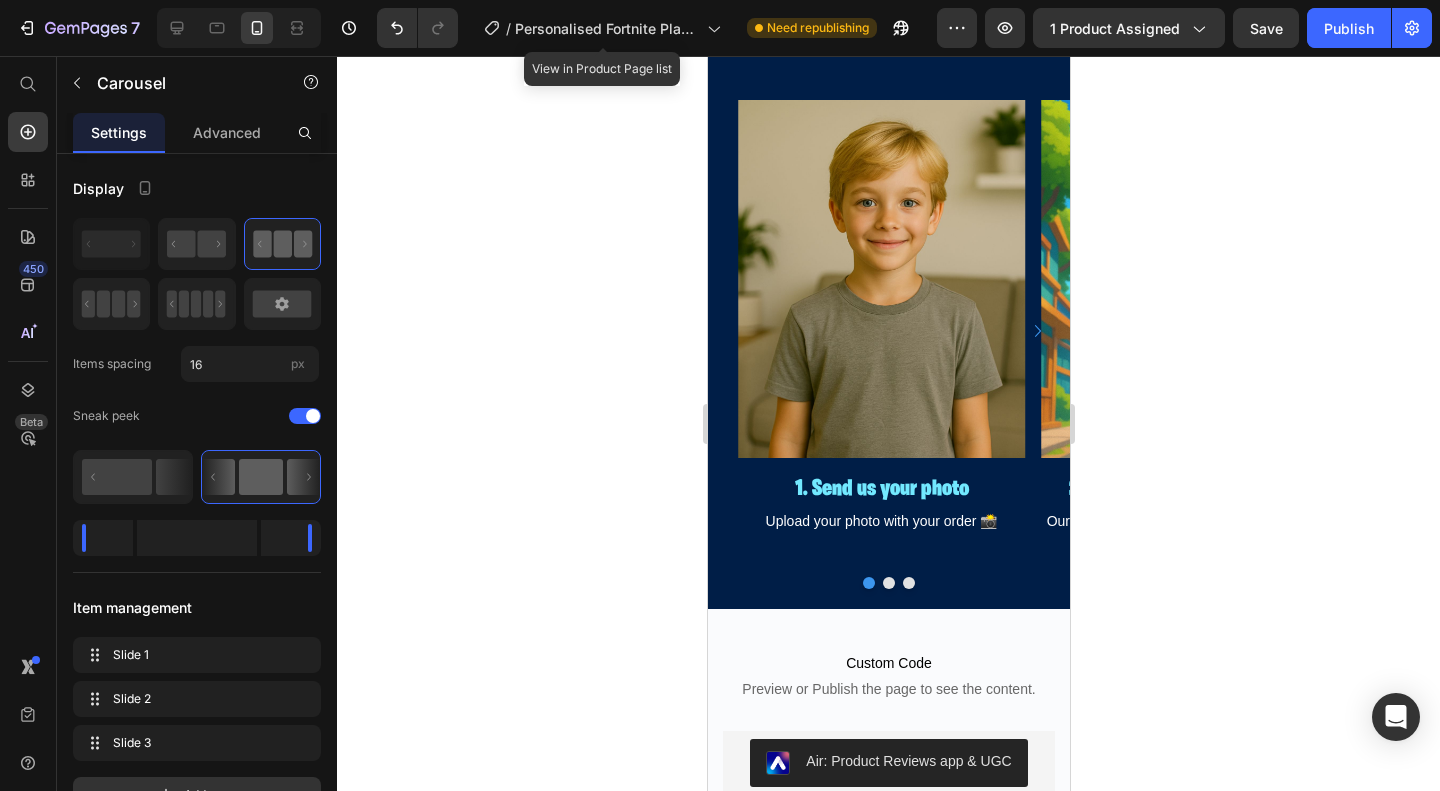 click 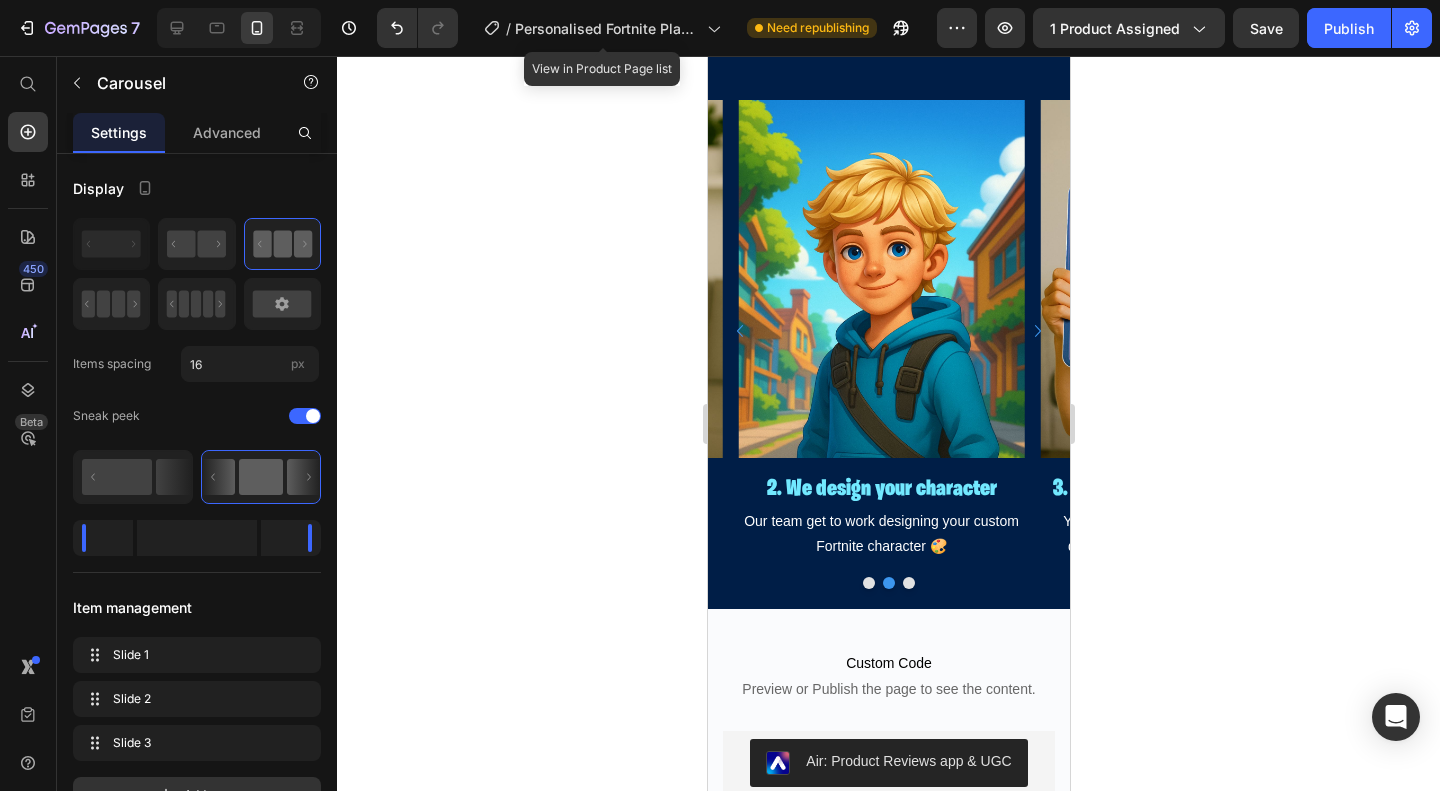 click 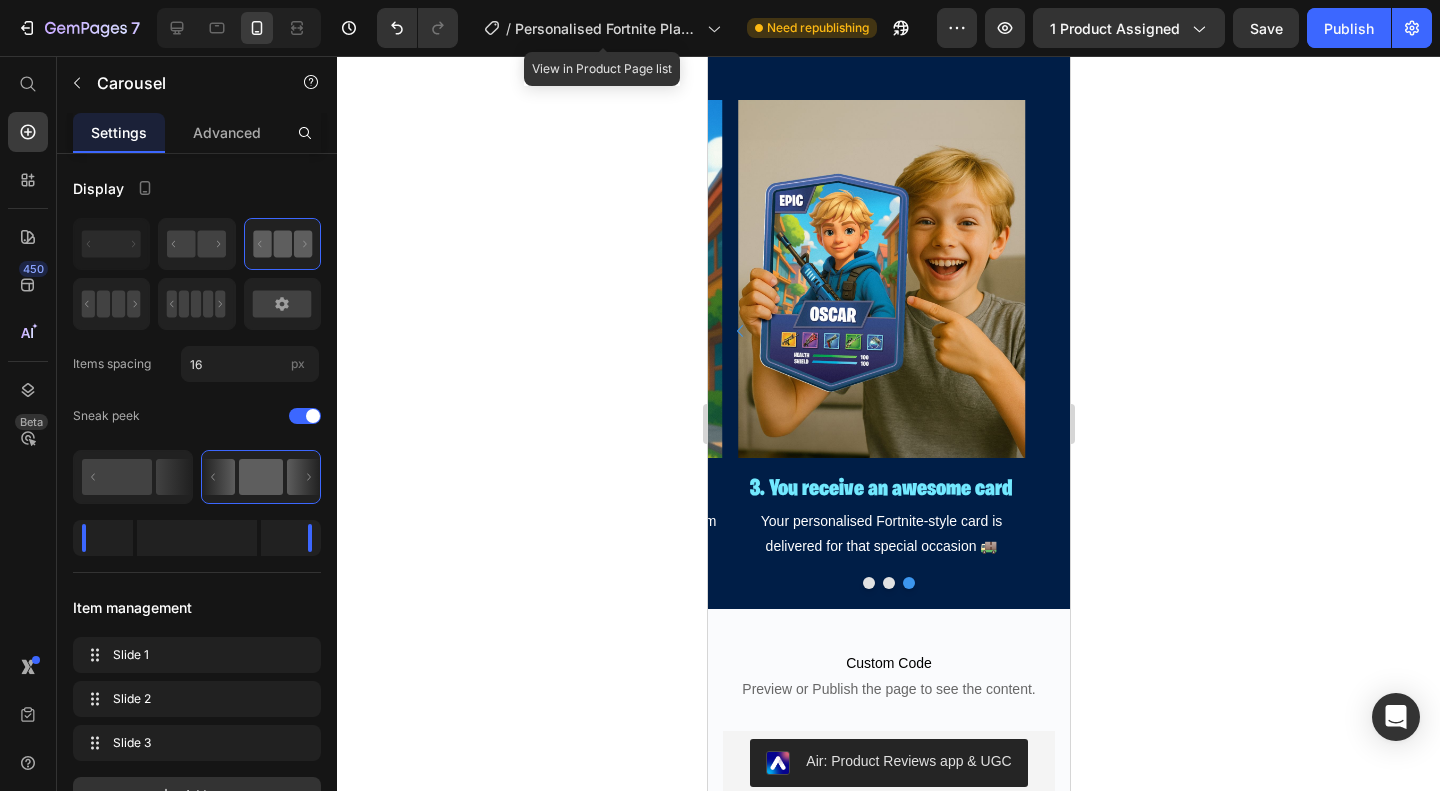 click 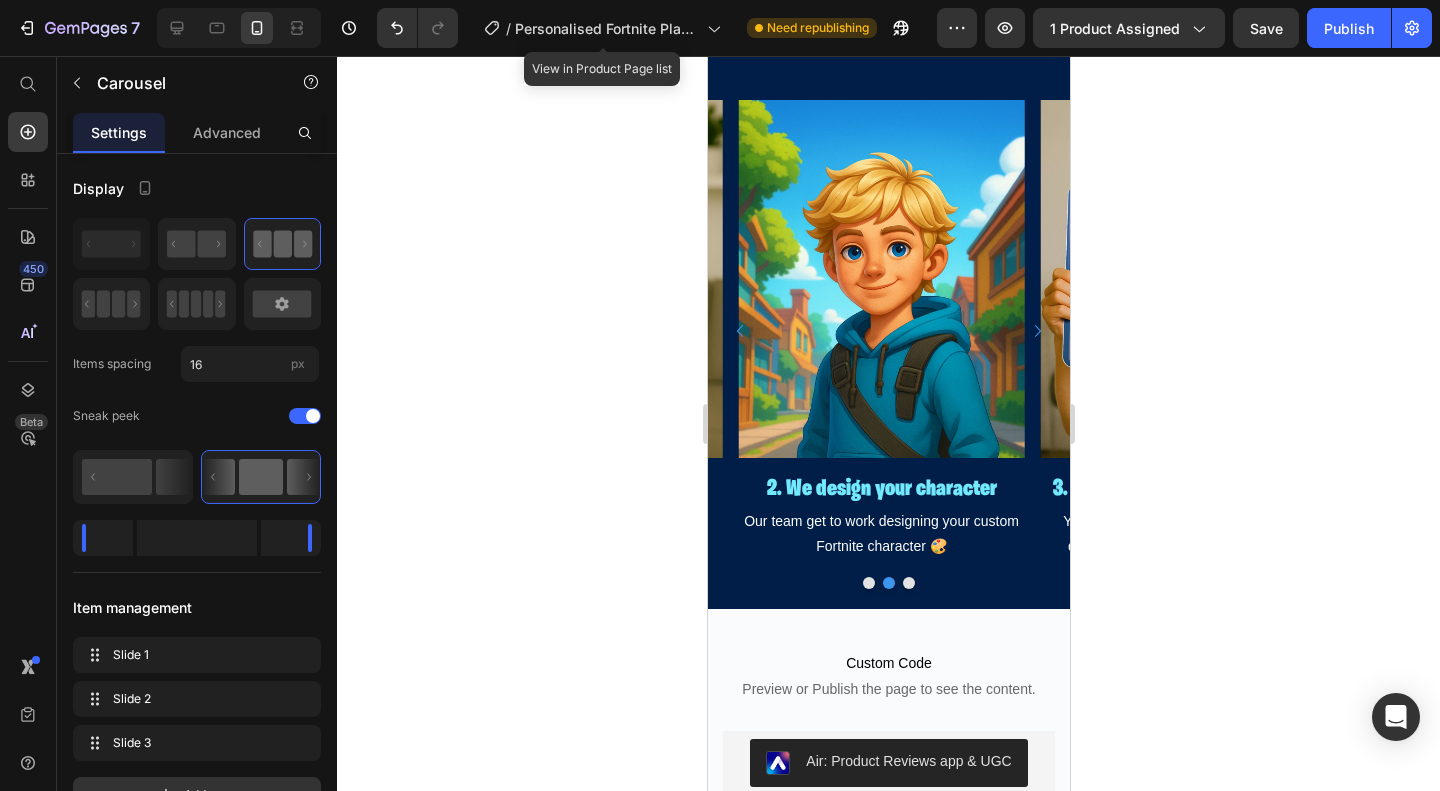 click 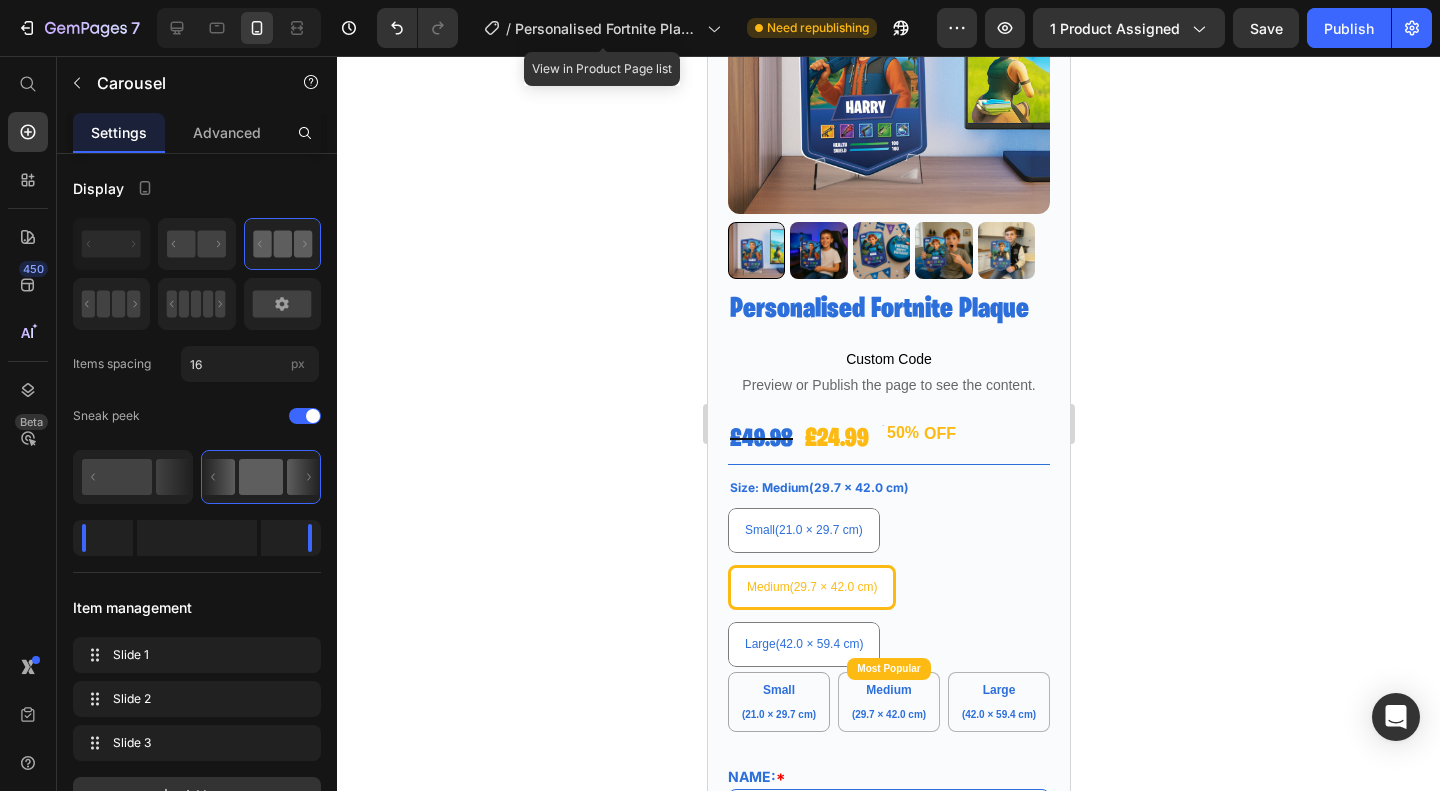 scroll, scrollTop: 0, scrollLeft: 0, axis: both 